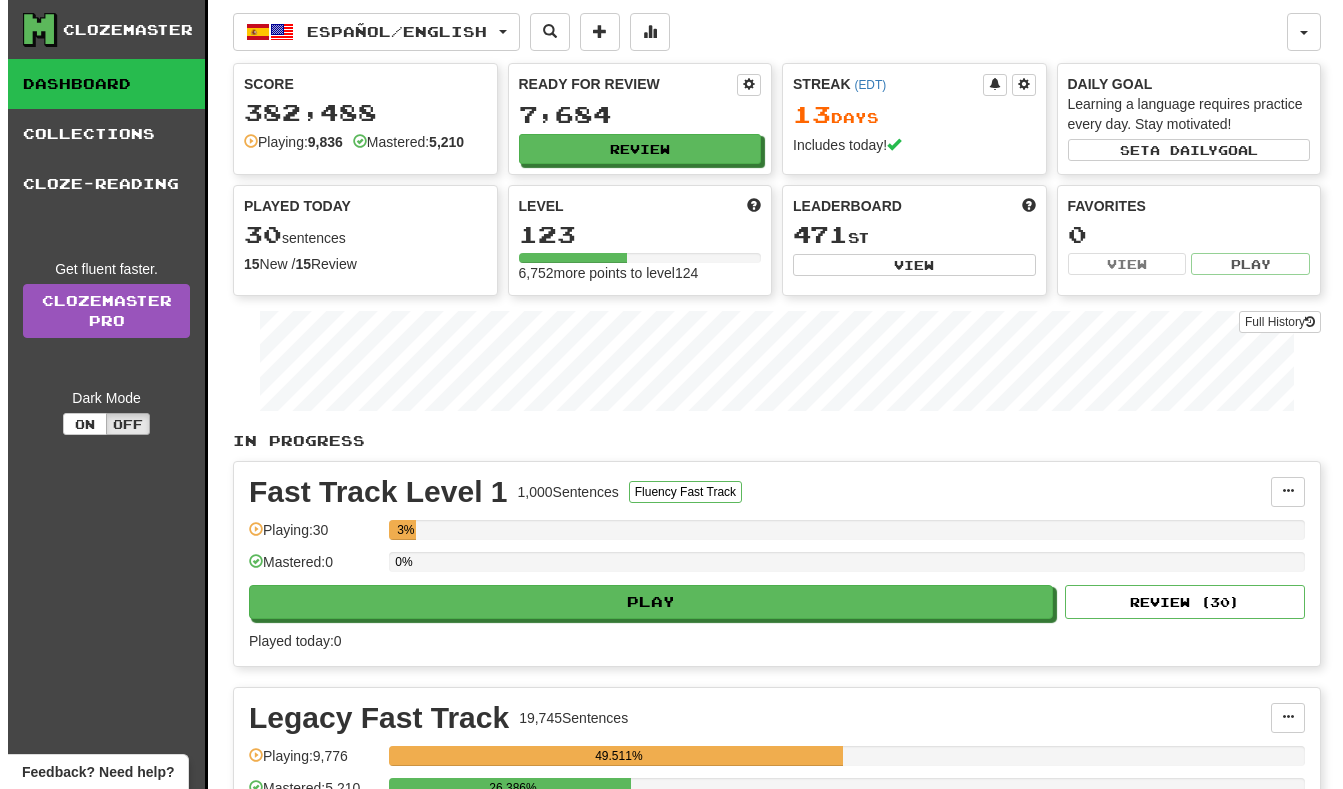 scroll, scrollTop: 0, scrollLeft: 0, axis: both 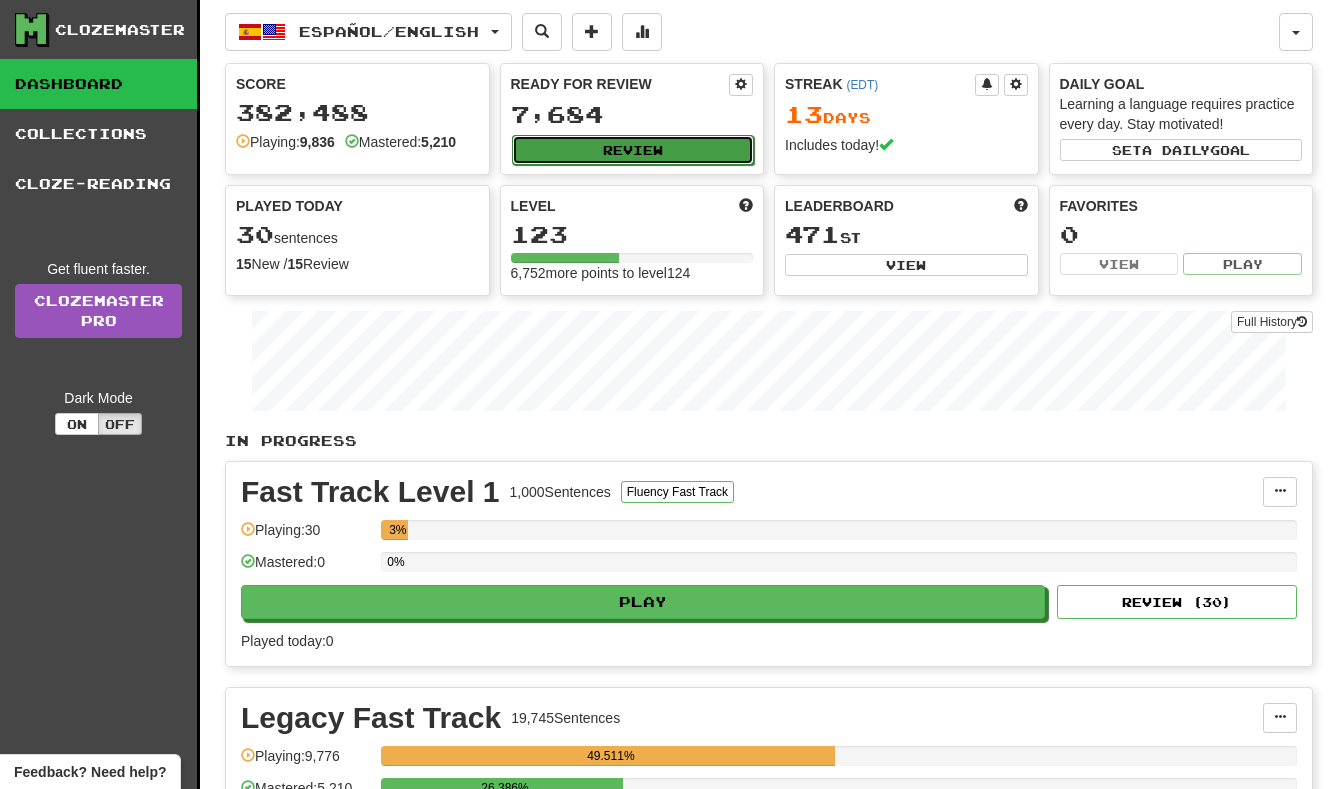 click on "Review" at bounding box center [633, 150] 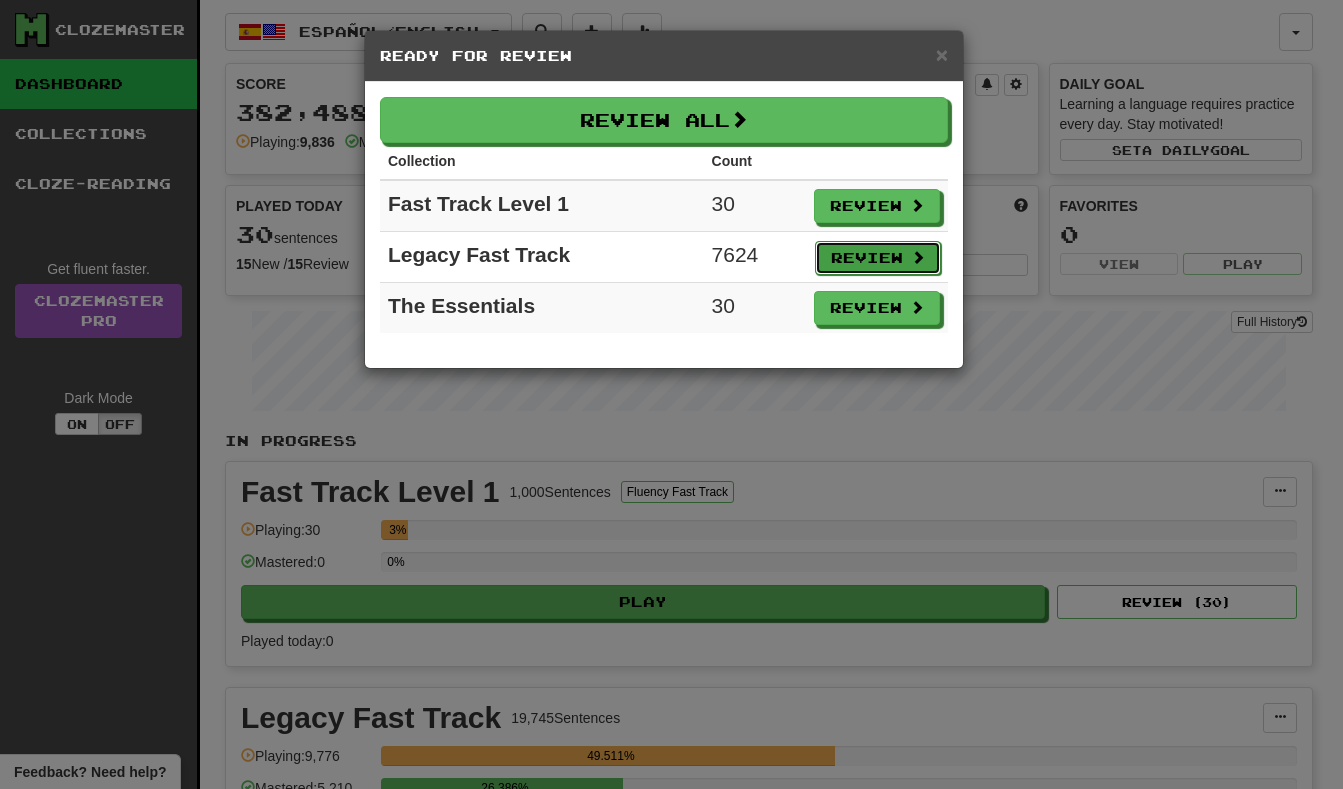 click on "Review" at bounding box center (878, 258) 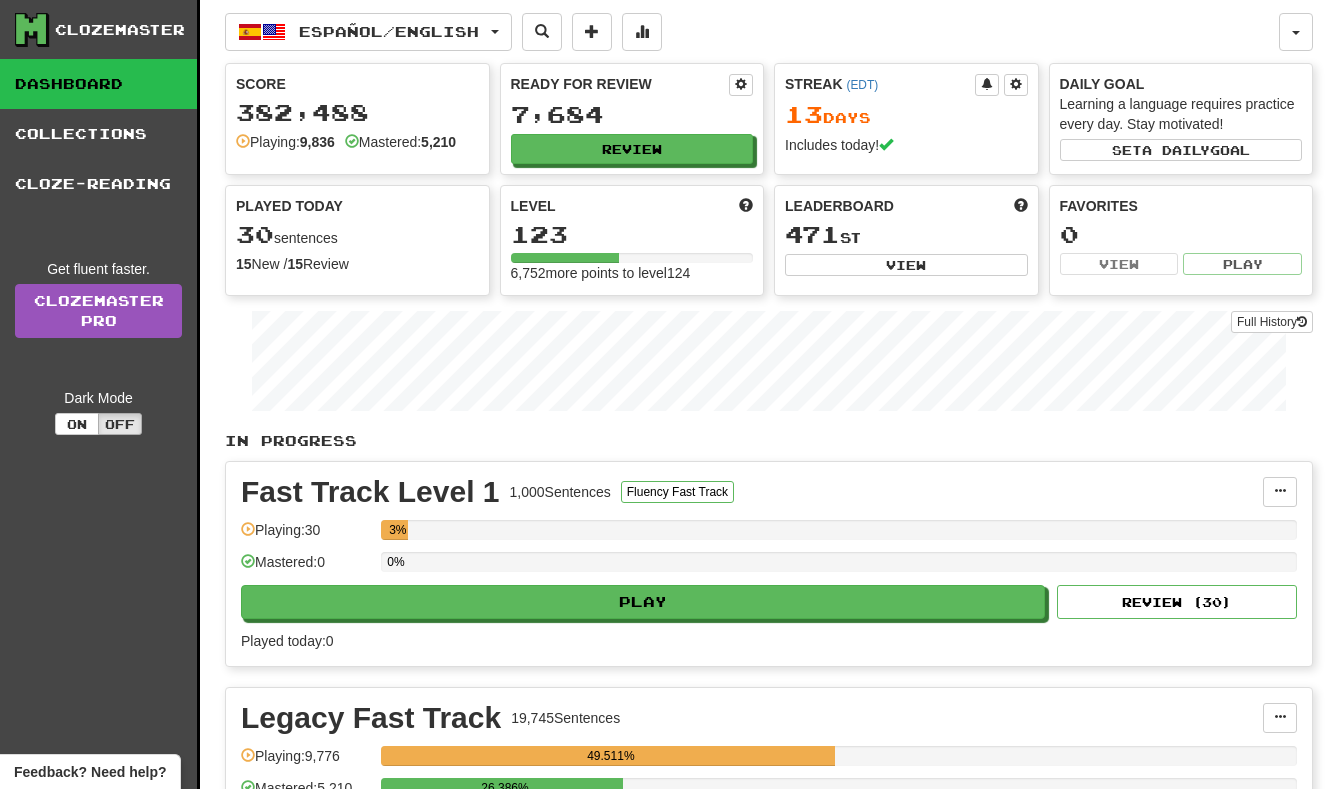 select on "**" 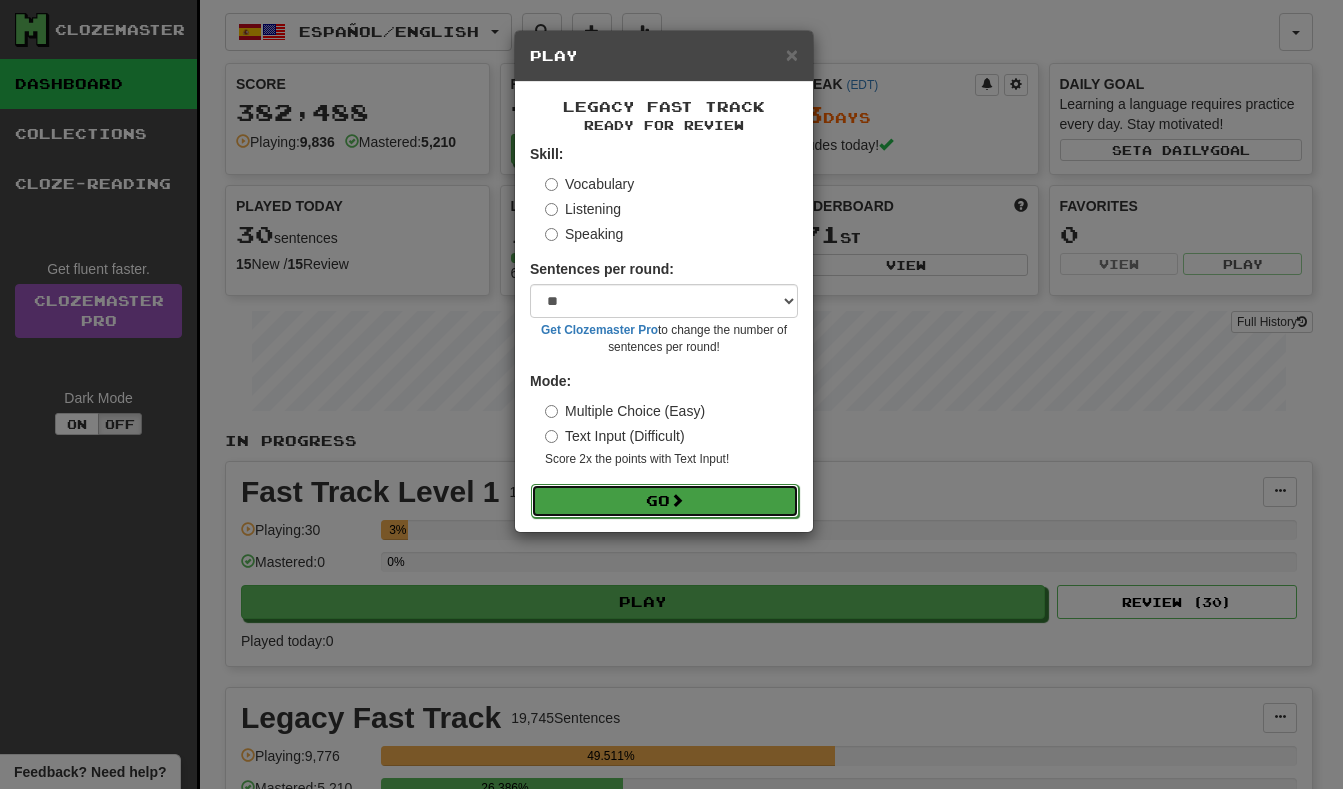 click on "Go" at bounding box center [665, 501] 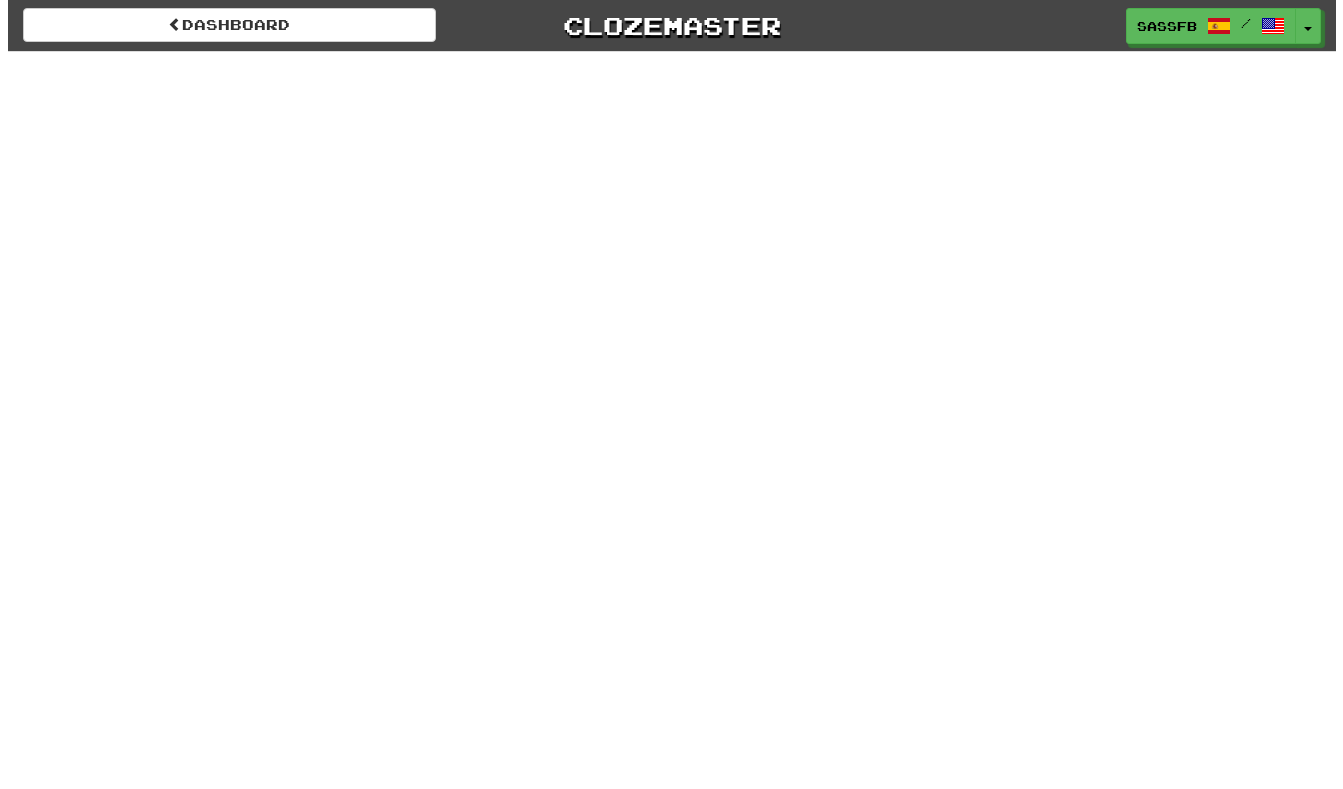 scroll, scrollTop: 0, scrollLeft: 0, axis: both 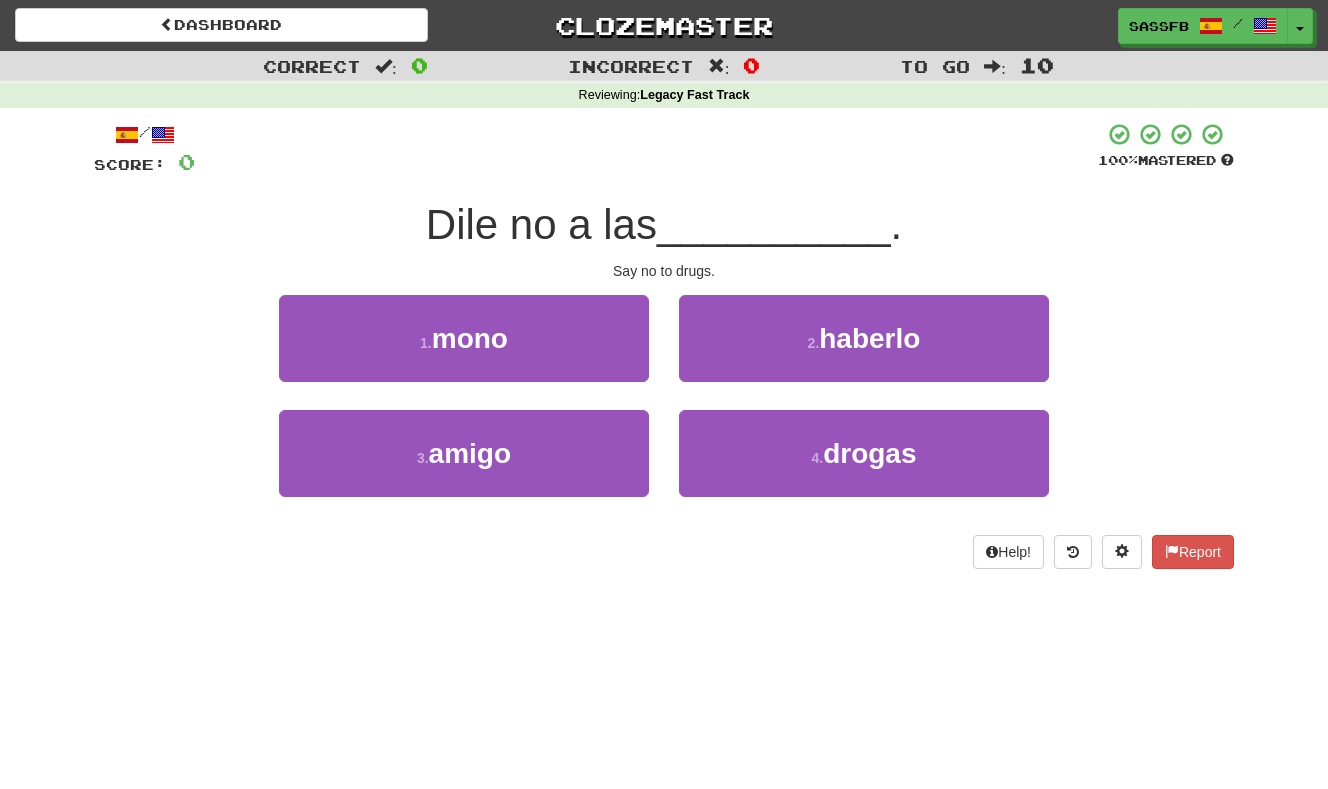 click on "4 .  drogas" at bounding box center (864, 467) 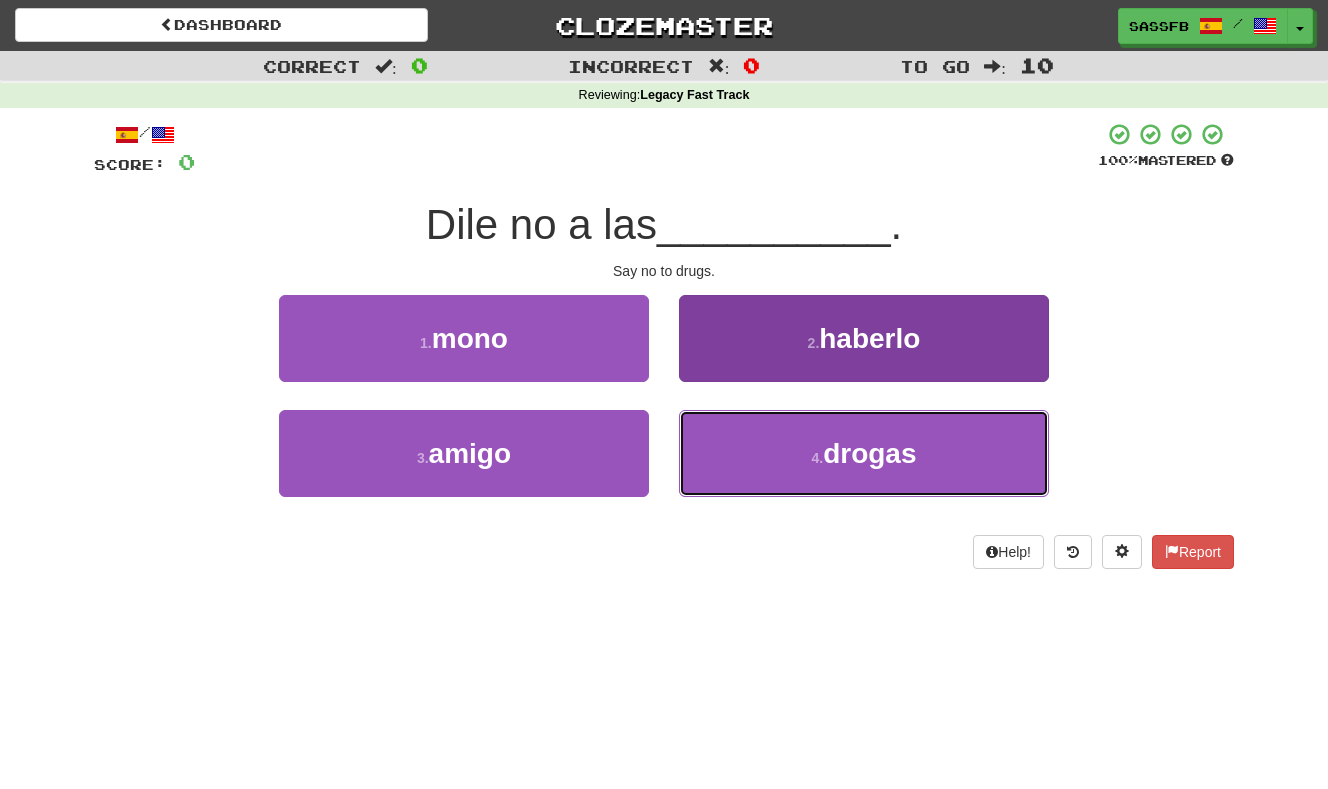 drag, startPoint x: 931, startPoint y: 495, endPoint x: 923, endPoint y: 480, distance: 17 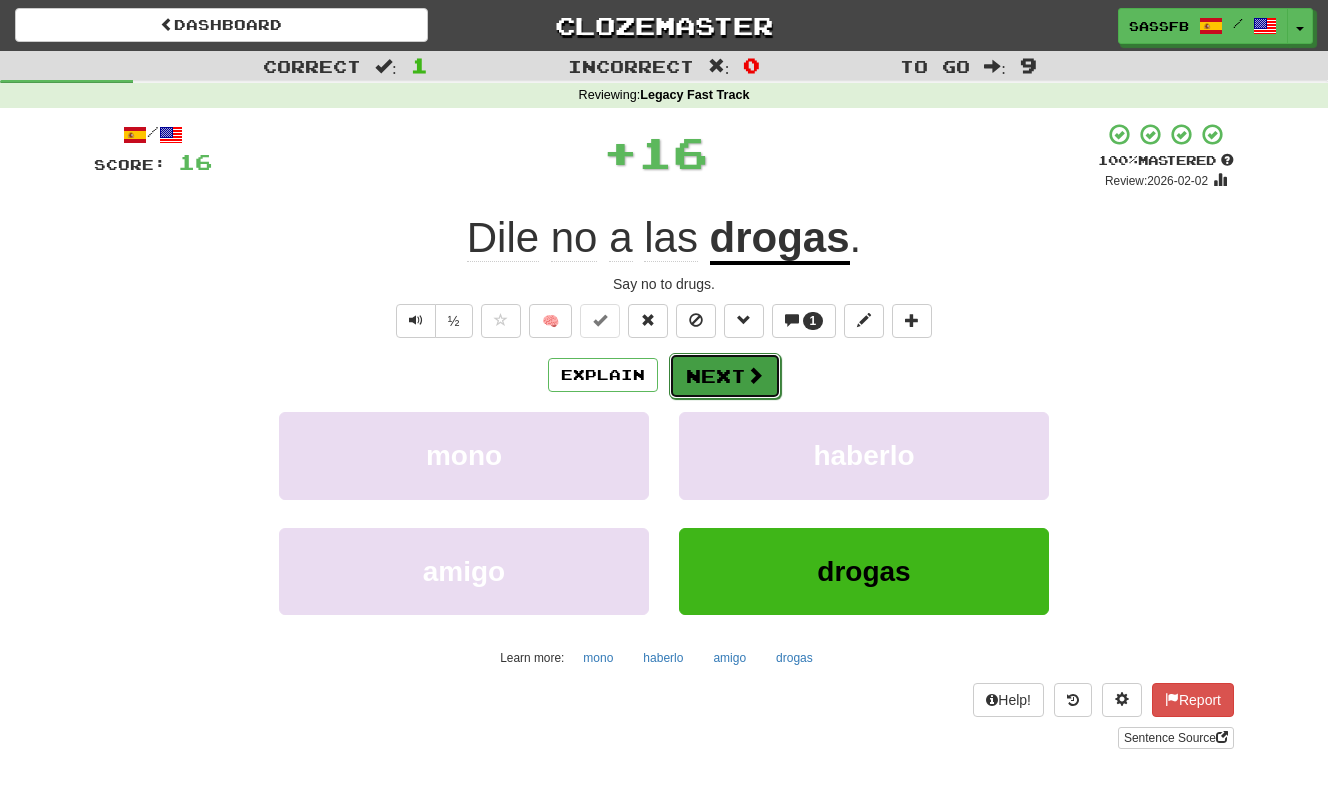 click on "Next" at bounding box center (725, 376) 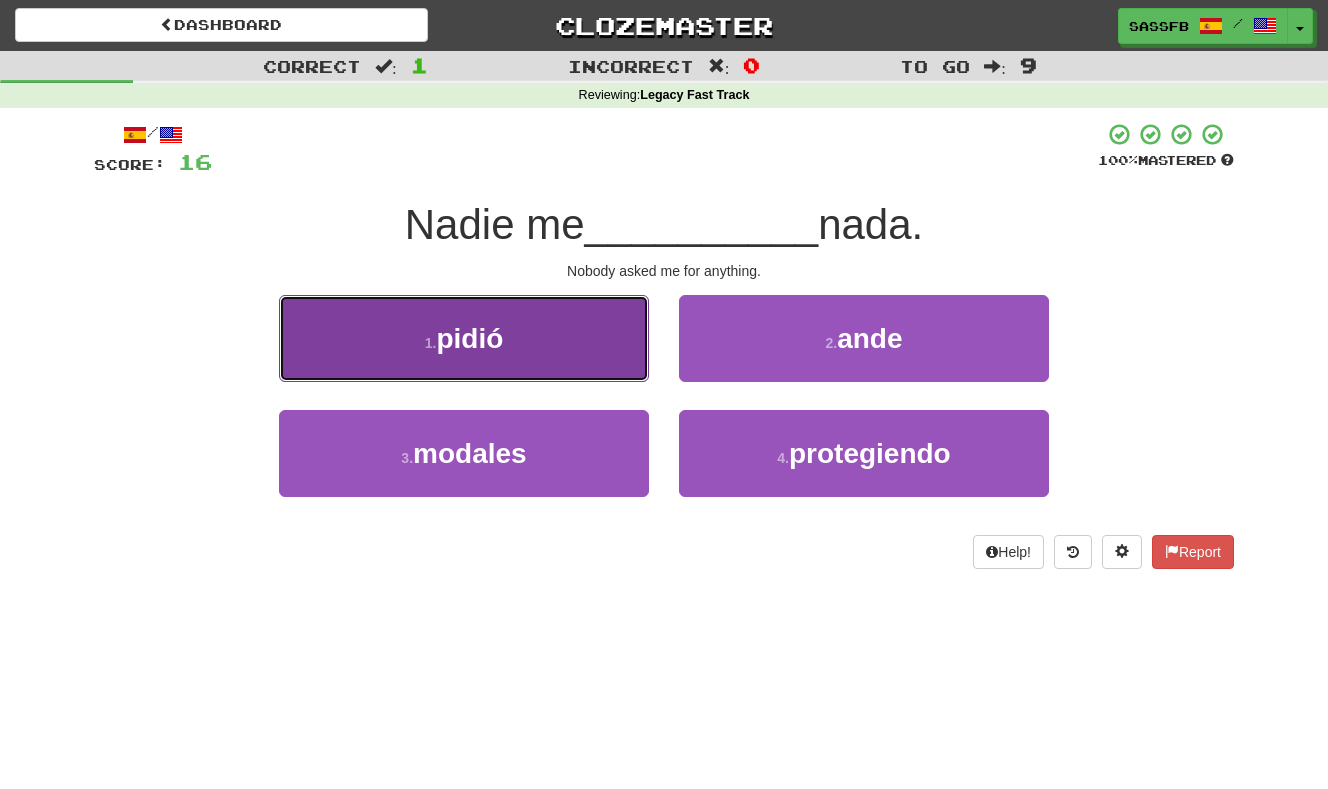 click on "1 .  pidió" at bounding box center [464, 338] 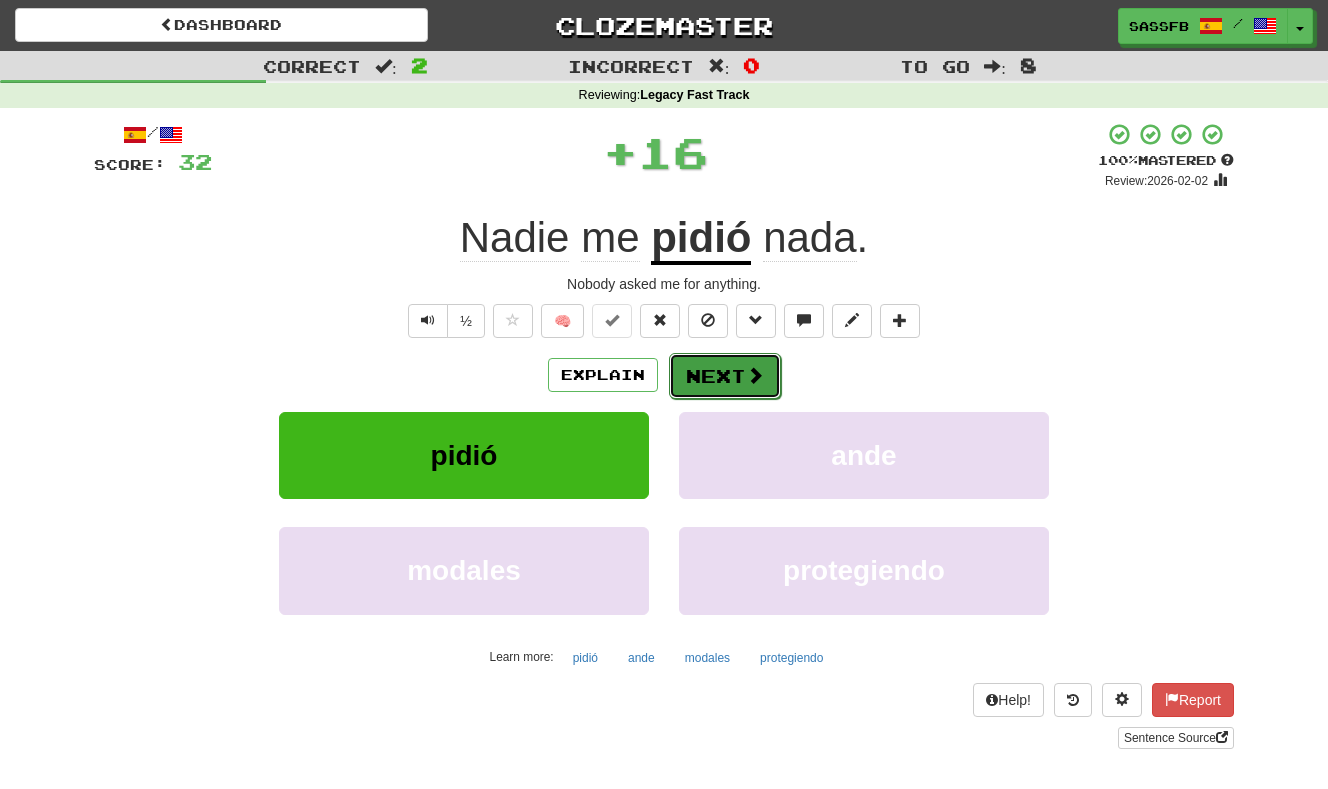 click on "Next" at bounding box center (725, 376) 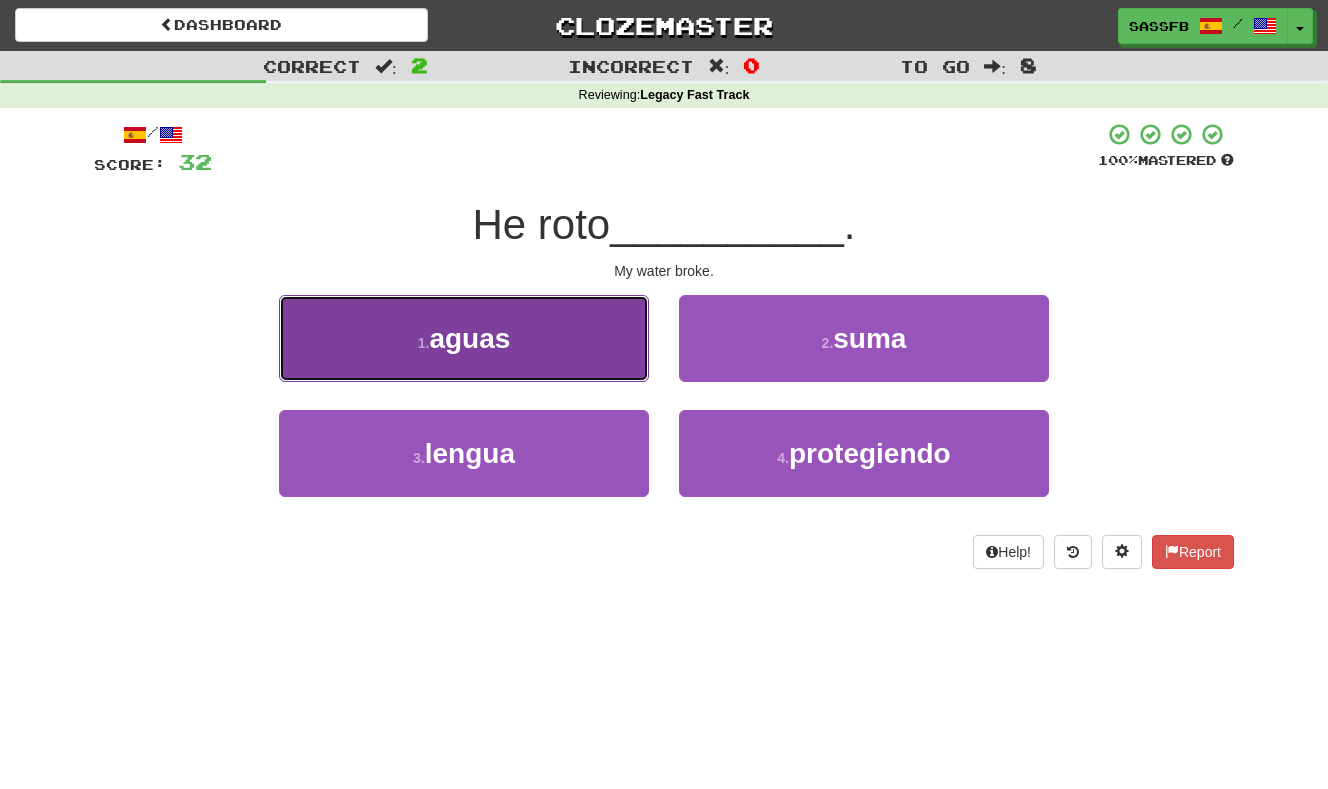 click on "1 .  aguas" at bounding box center [464, 338] 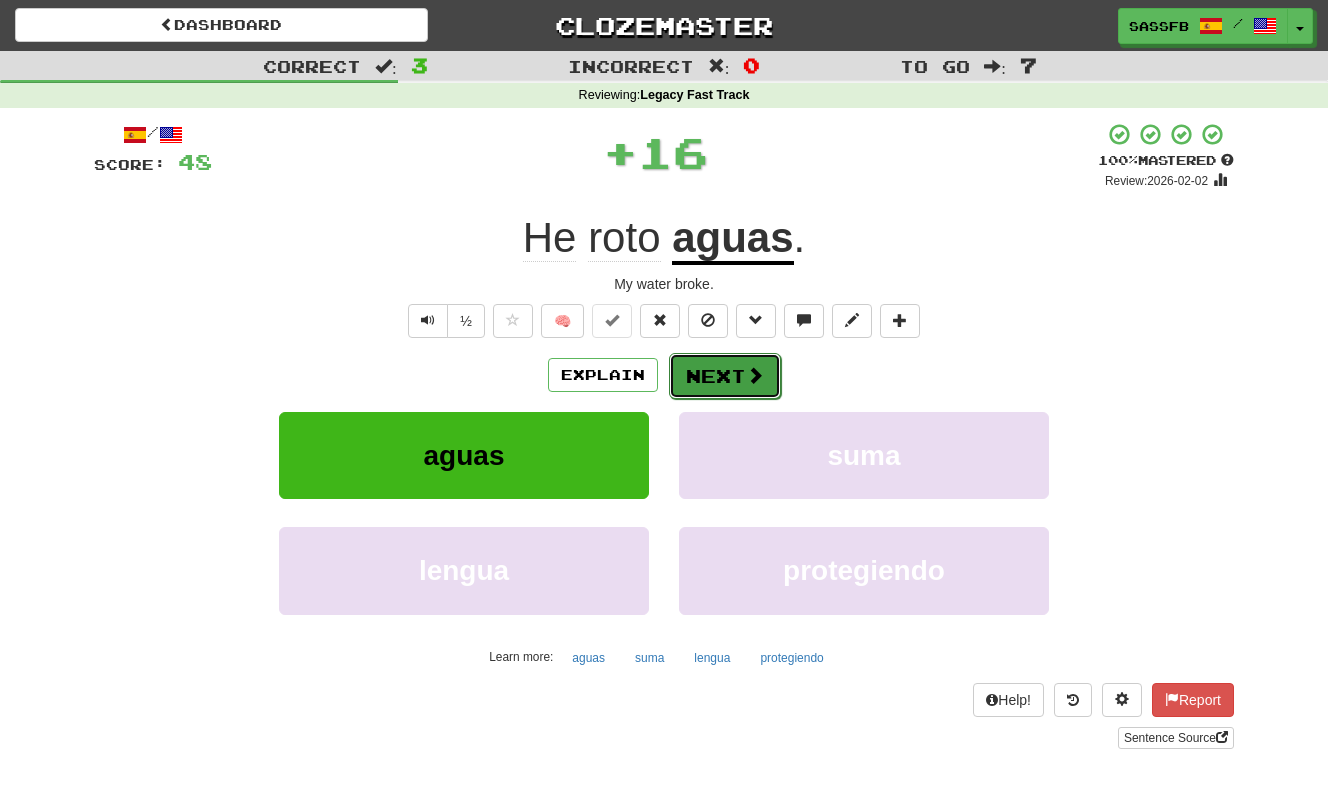 click on "Next" at bounding box center (725, 376) 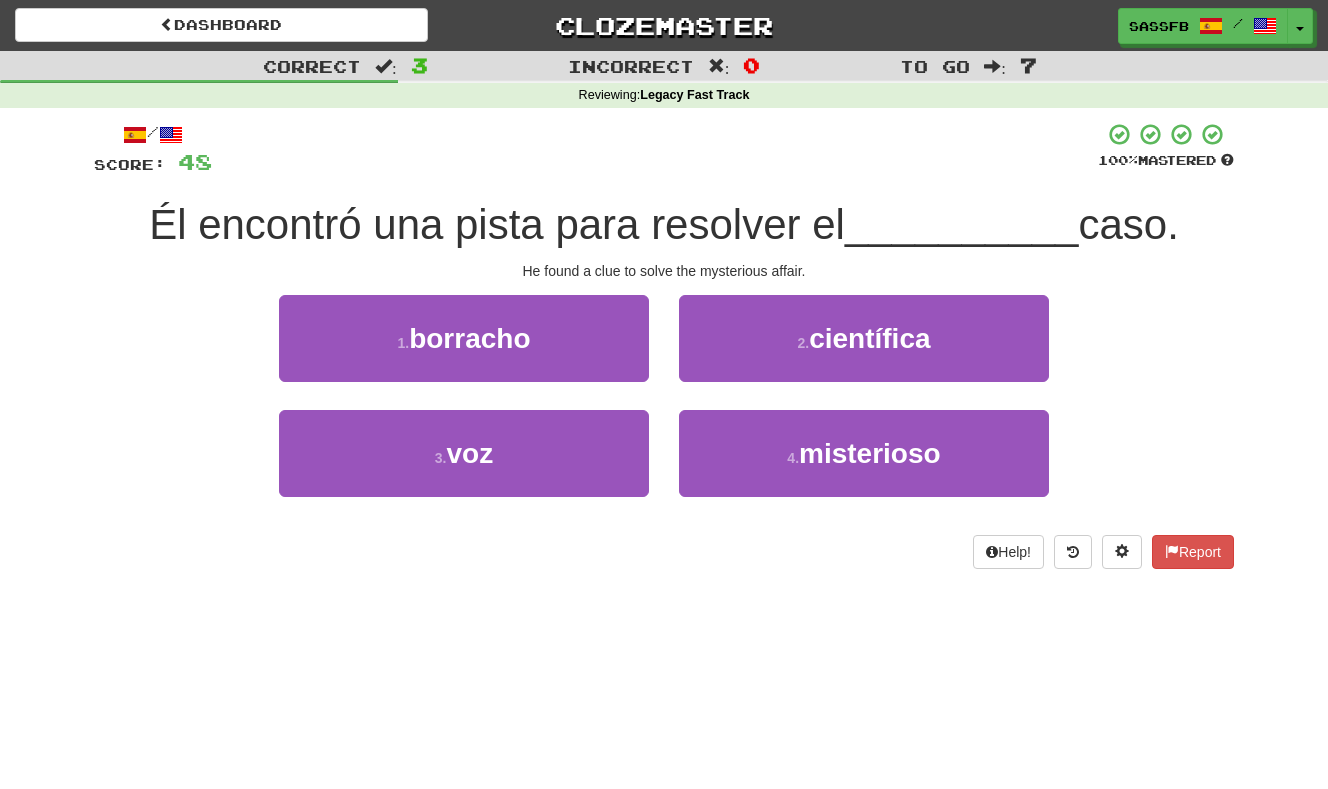 click on "/ Score: 48 100 % Mastered Él encontró una pista para resolver el __________ caso. He found a clue to solve the mysterious affair. 1 . borracho 2 . científica 3 . voz 4 . misterioso Help! Report" at bounding box center (664, 345) 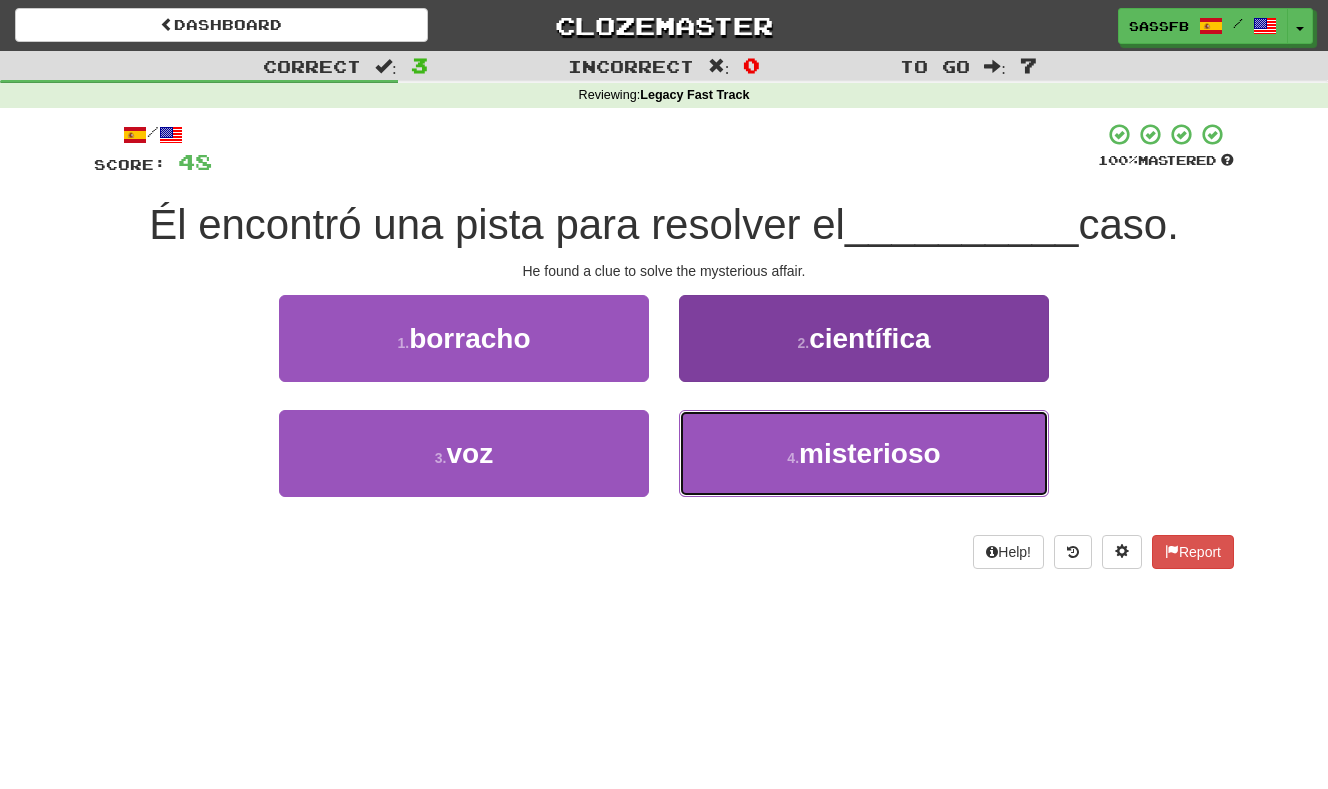 click on "4 .  misterioso" at bounding box center (864, 453) 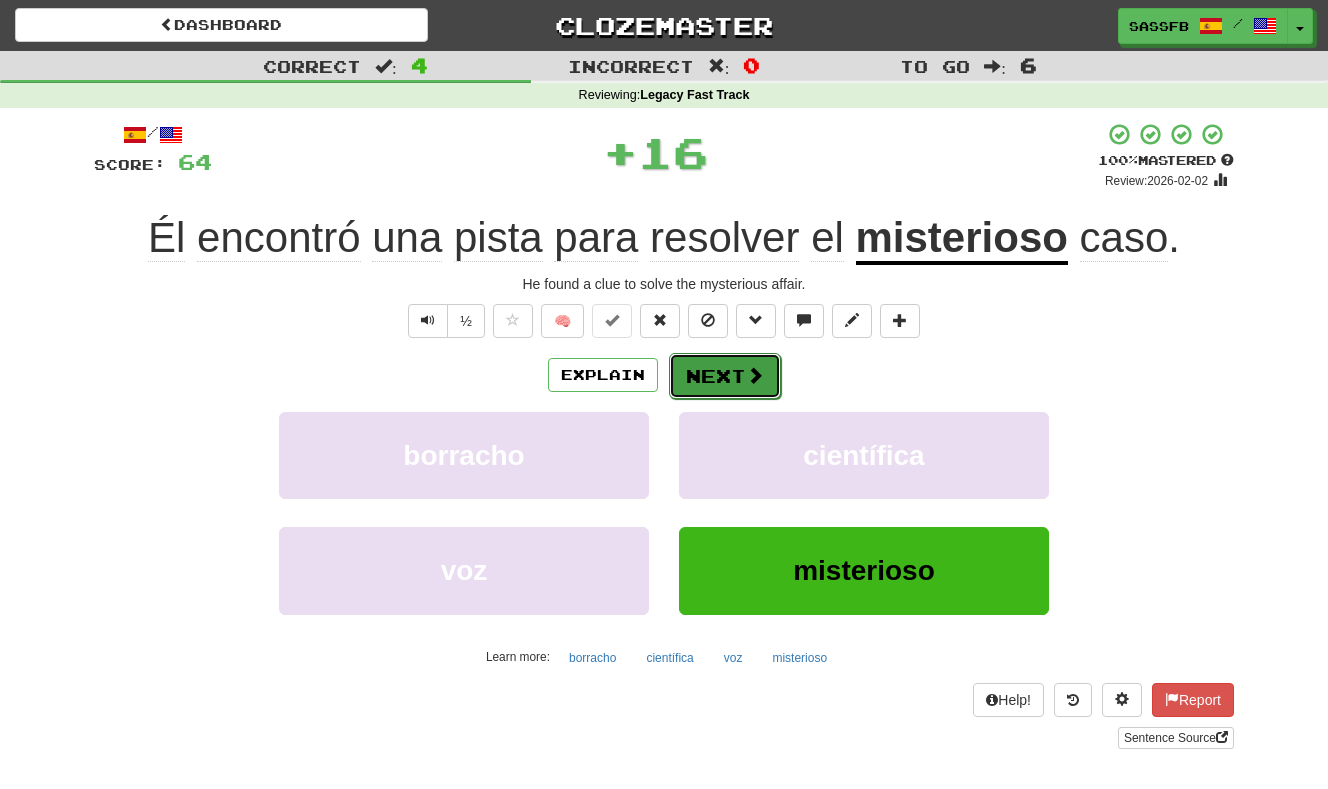 click on "Next" at bounding box center (725, 376) 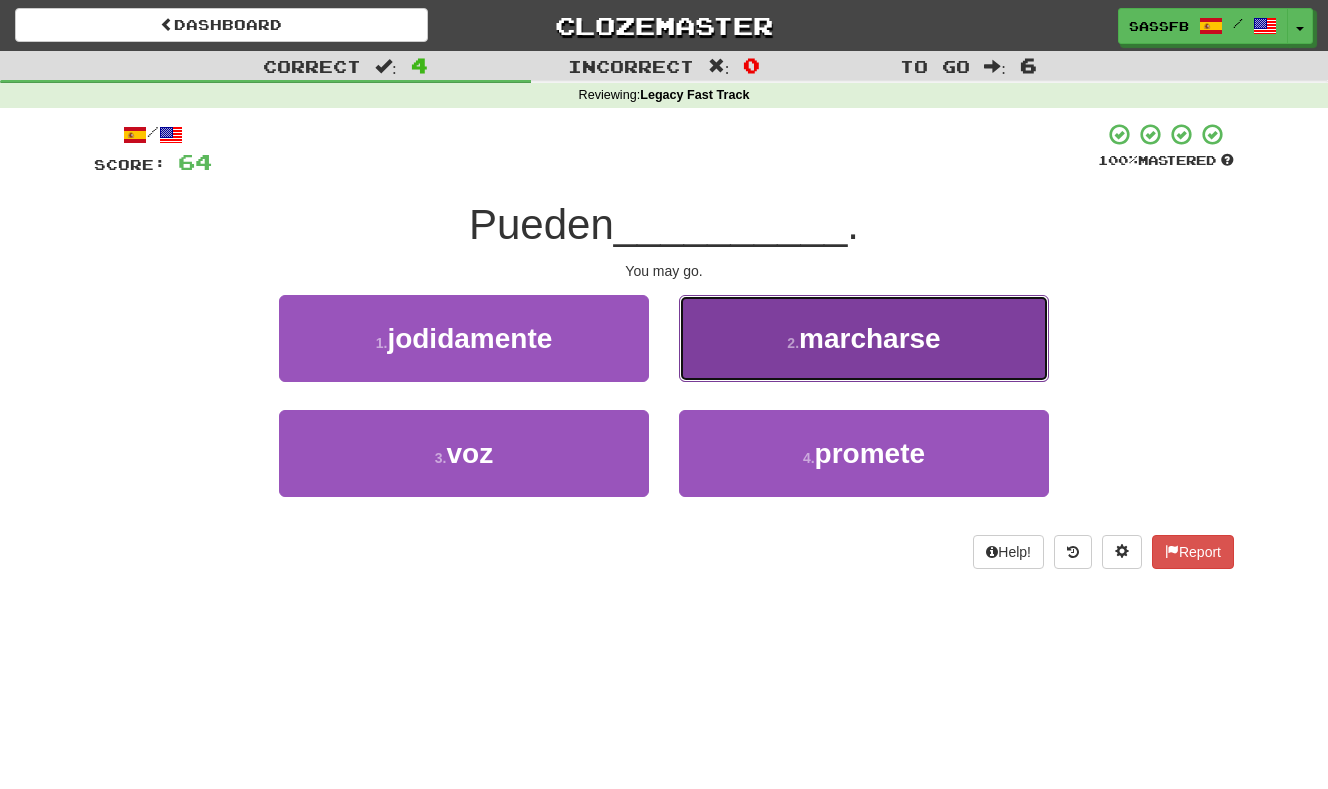 click on "2 .  marcharse" at bounding box center (864, 338) 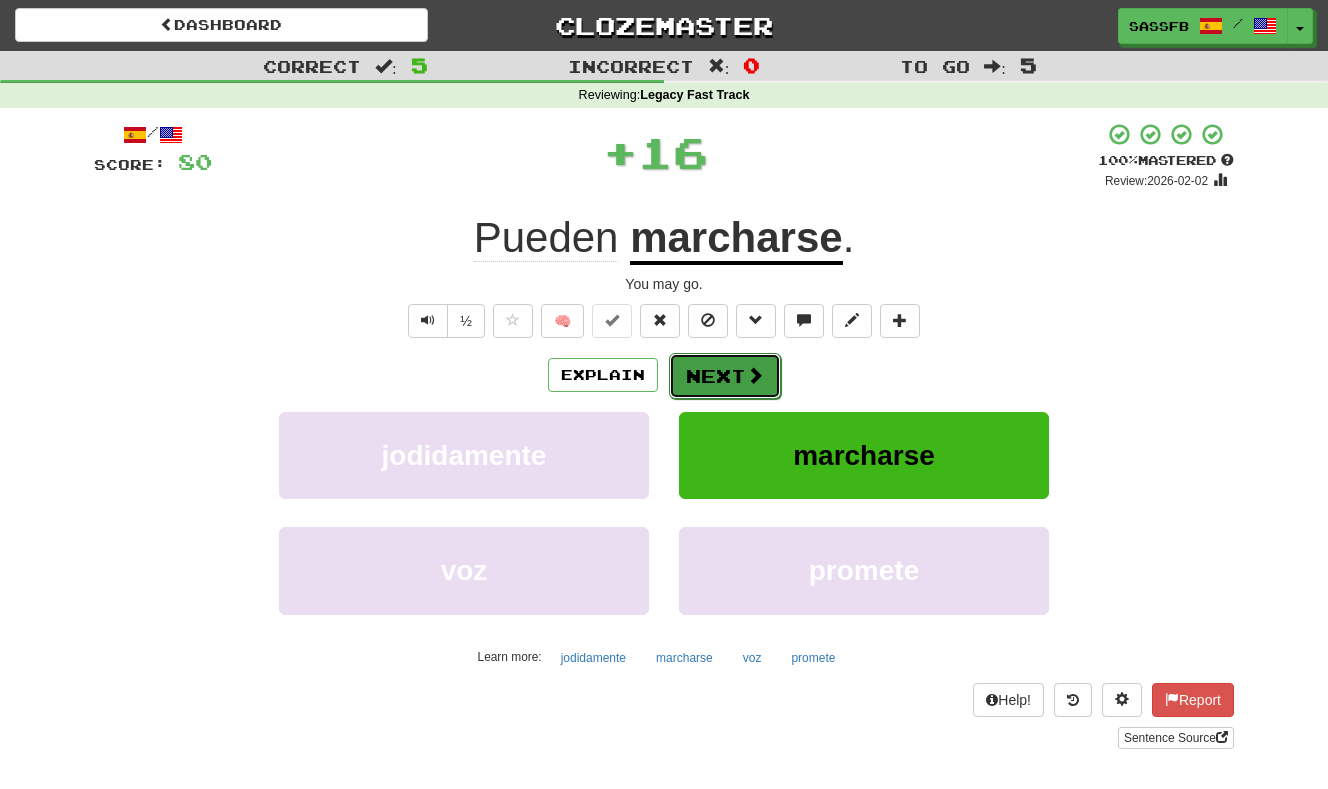 click on "Next" at bounding box center [725, 376] 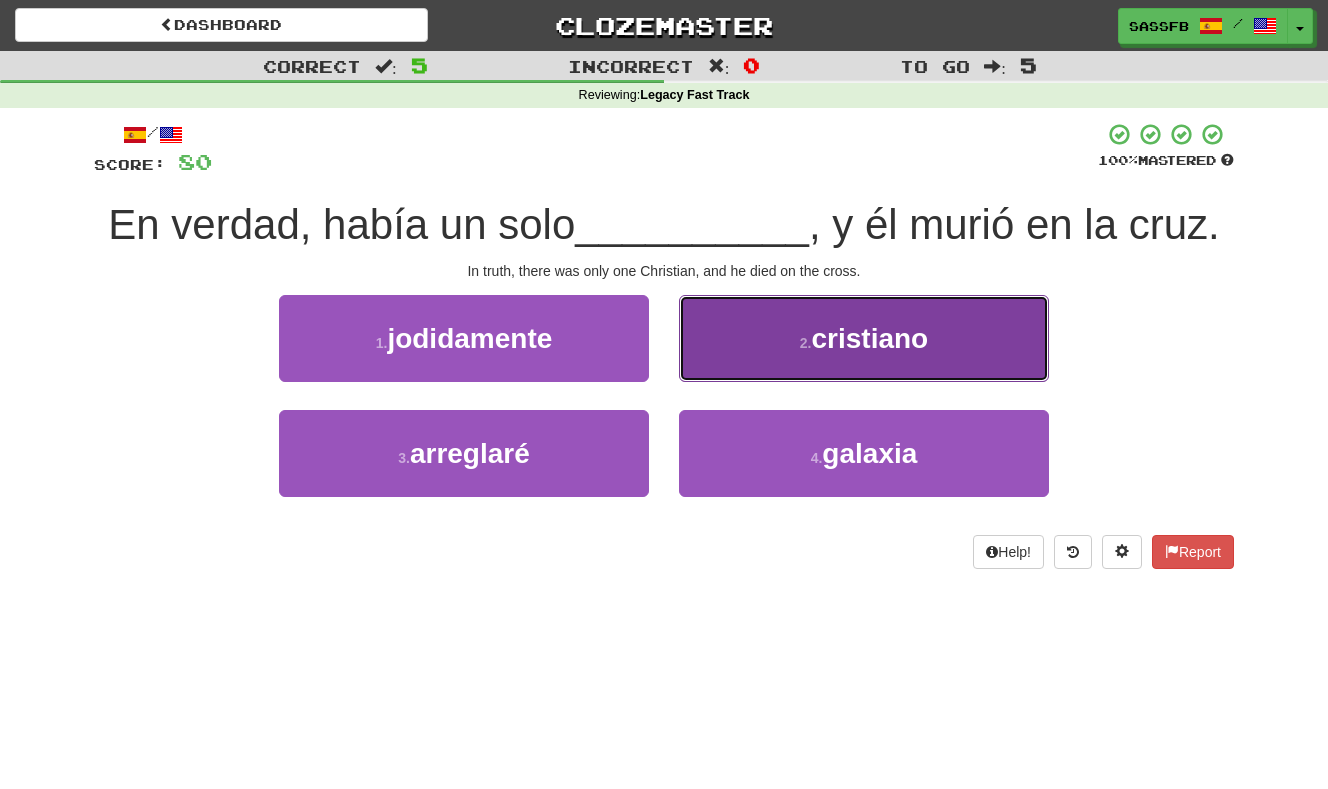 click on "2 .  cristiano" at bounding box center [864, 338] 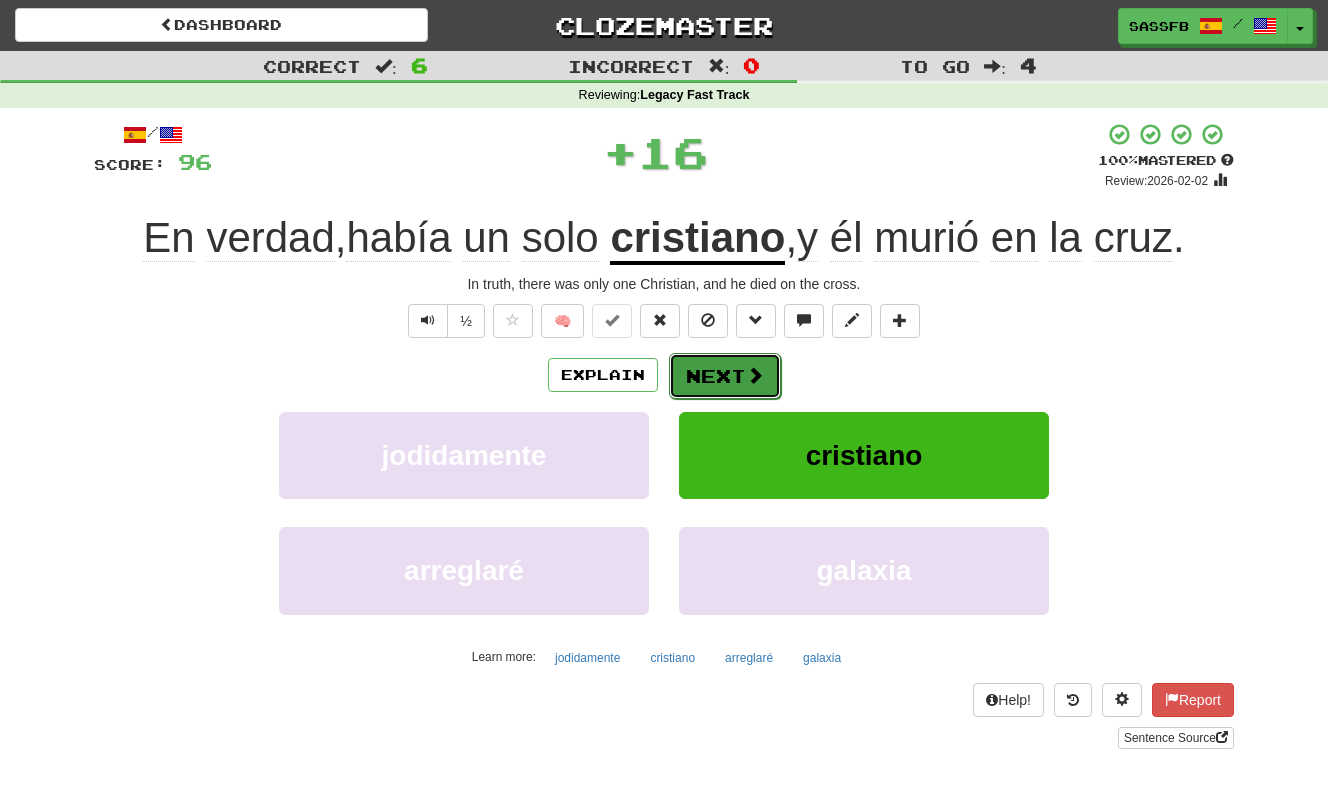 click on "Next" at bounding box center (725, 376) 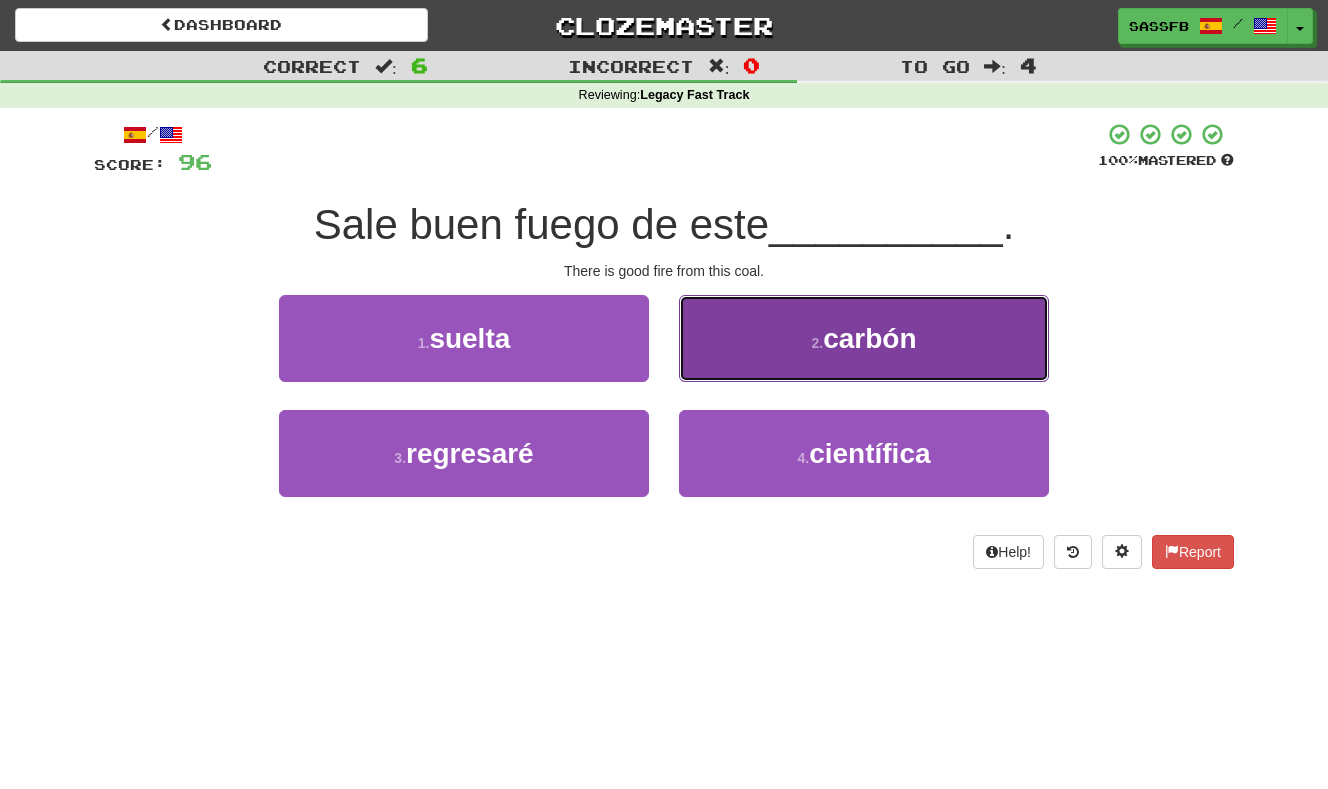 click on "2 .  carbón" at bounding box center (864, 338) 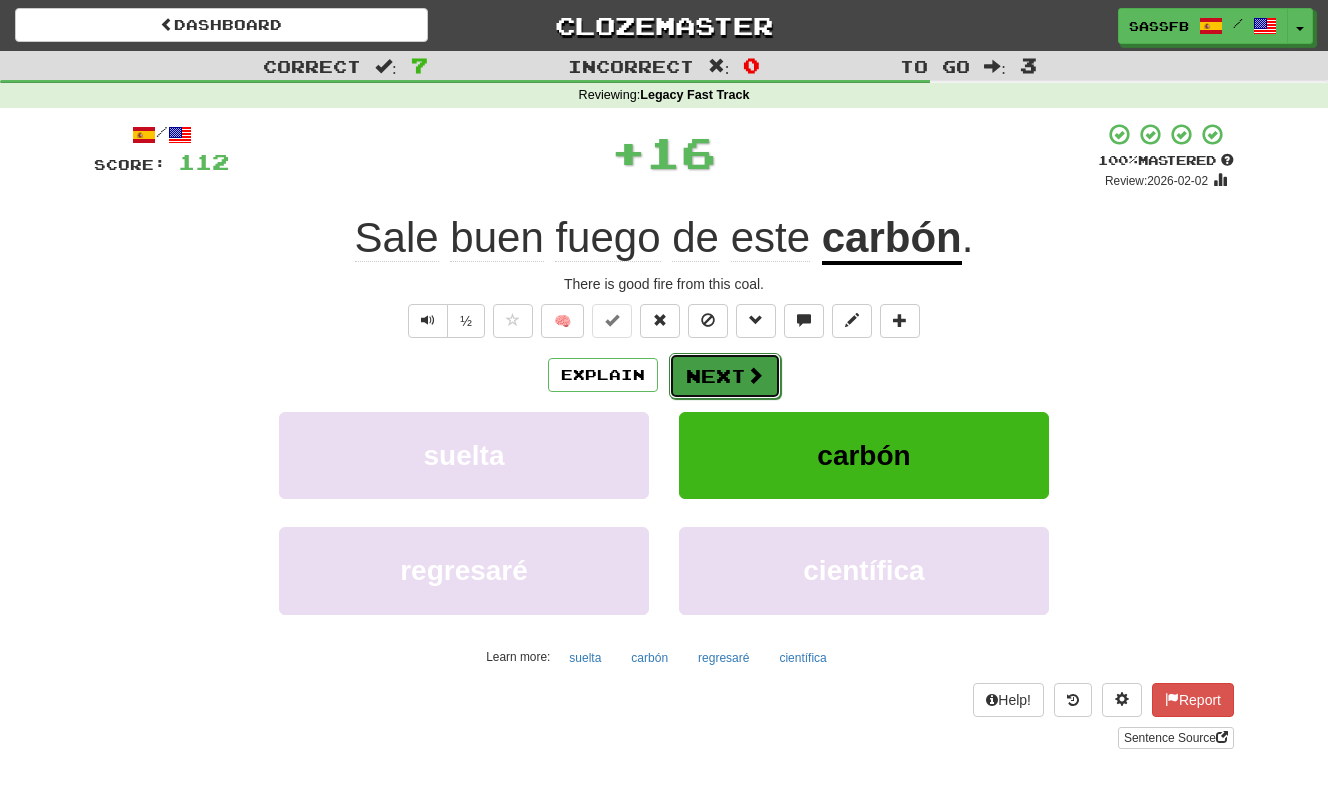 click on "Next" at bounding box center (725, 376) 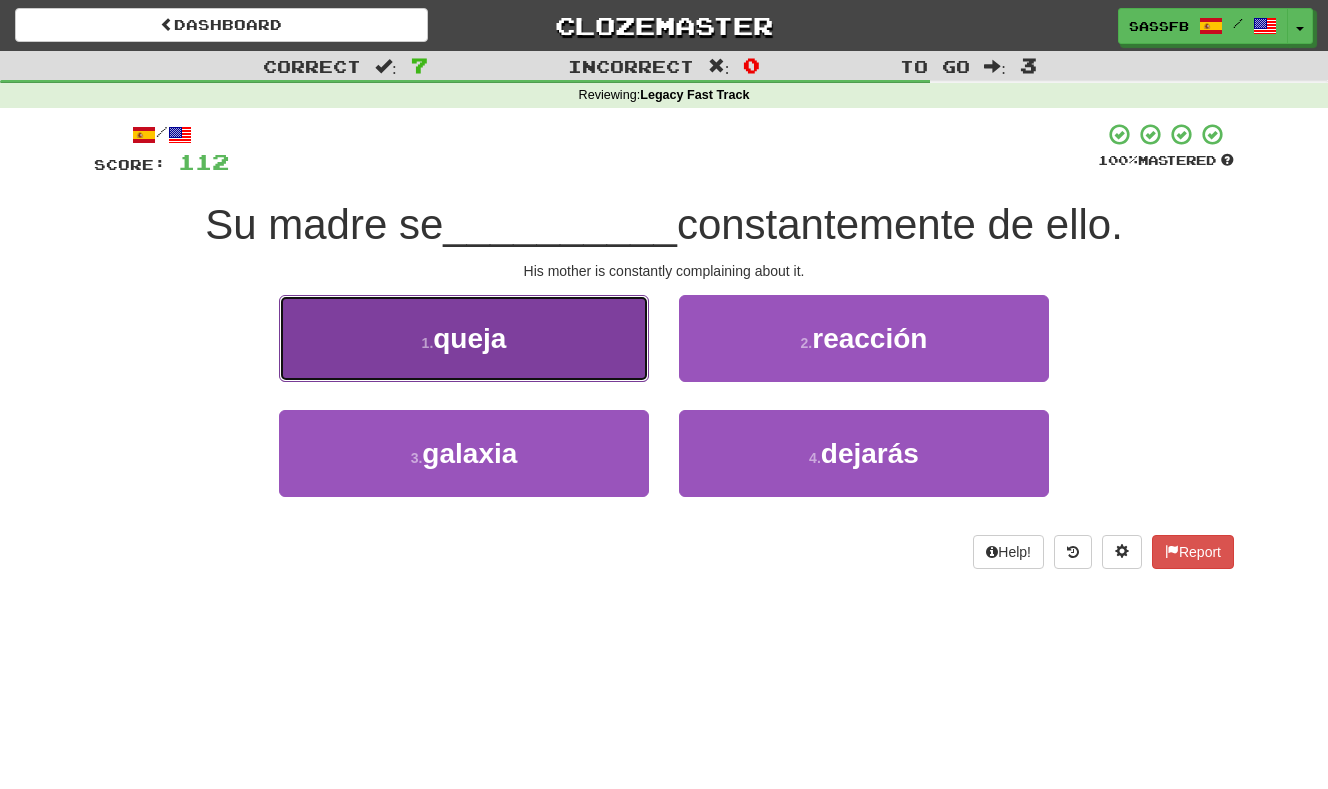 click on "1 .  queja" at bounding box center (464, 338) 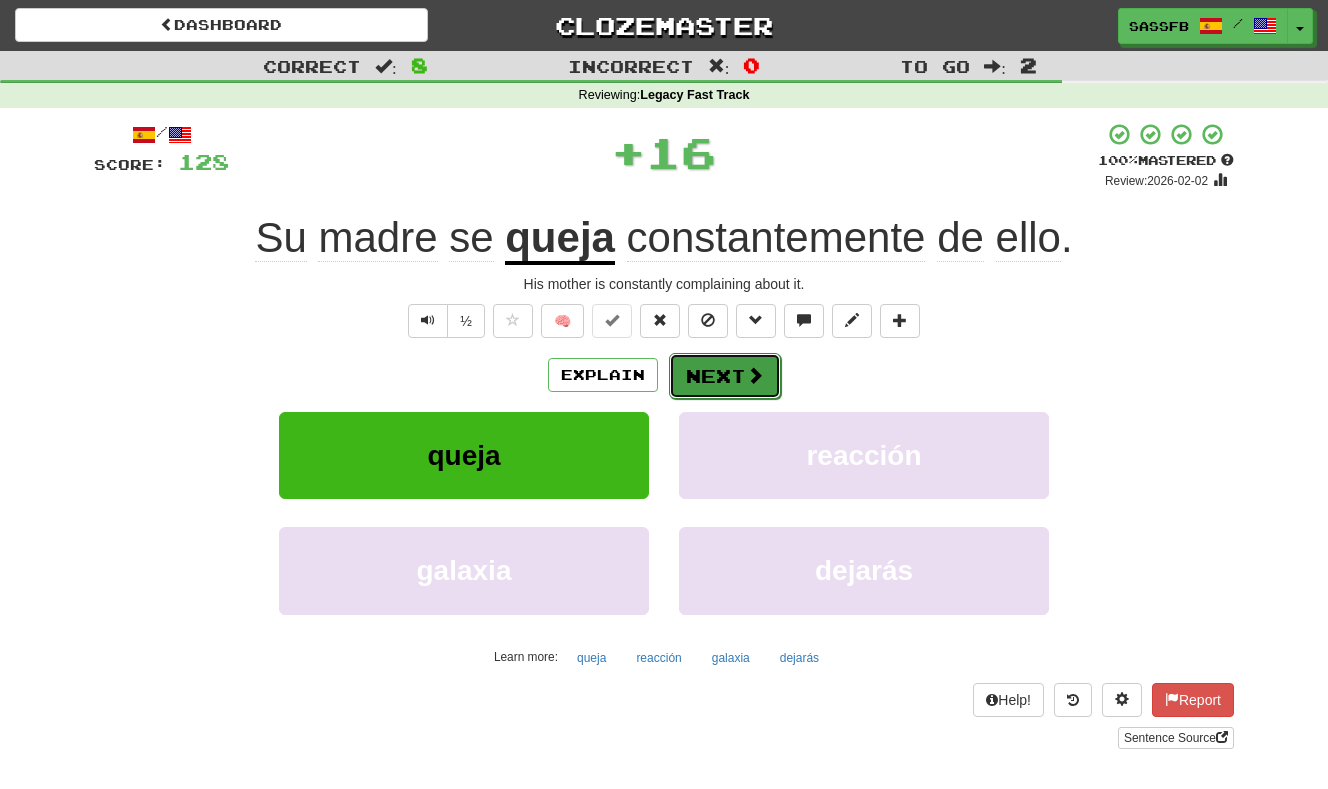 click at bounding box center [755, 375] 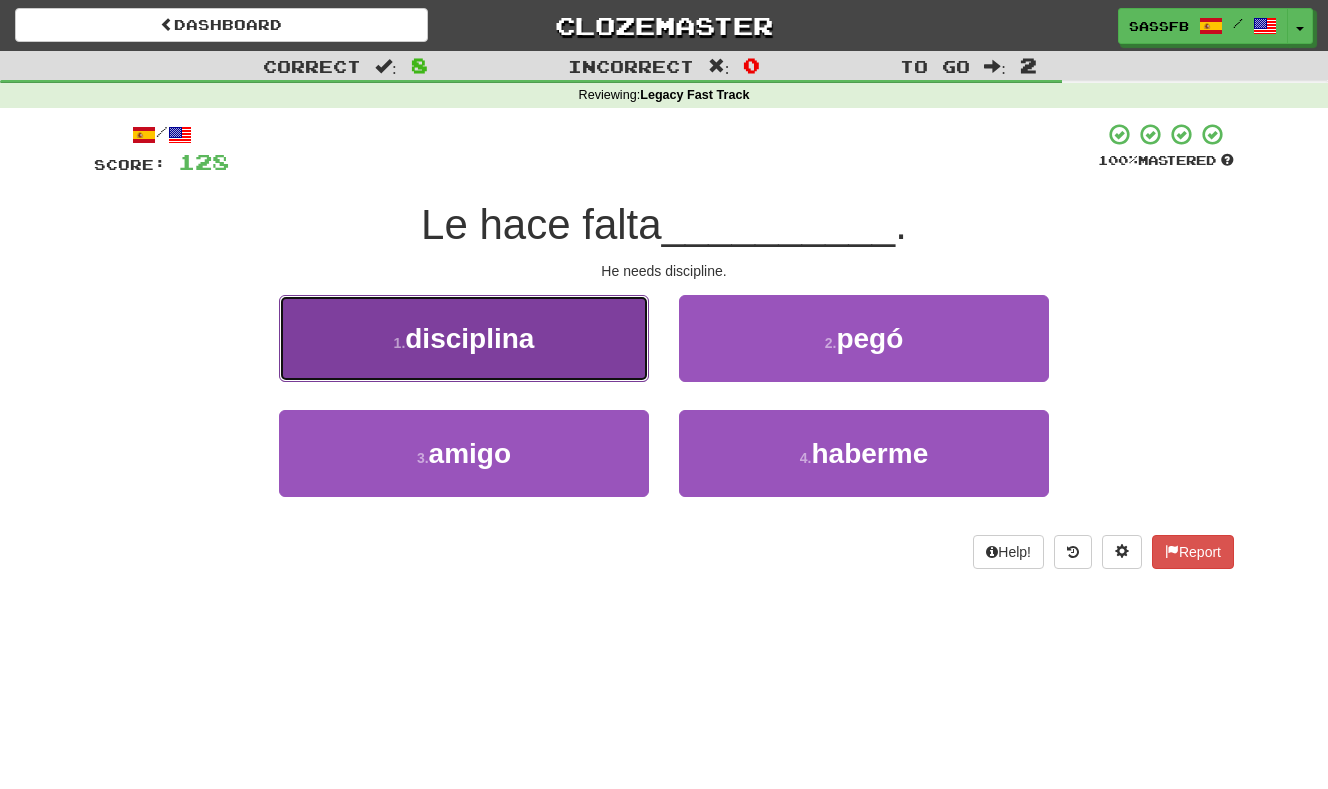 click on "disciplina" at bounding box center (469, 338) 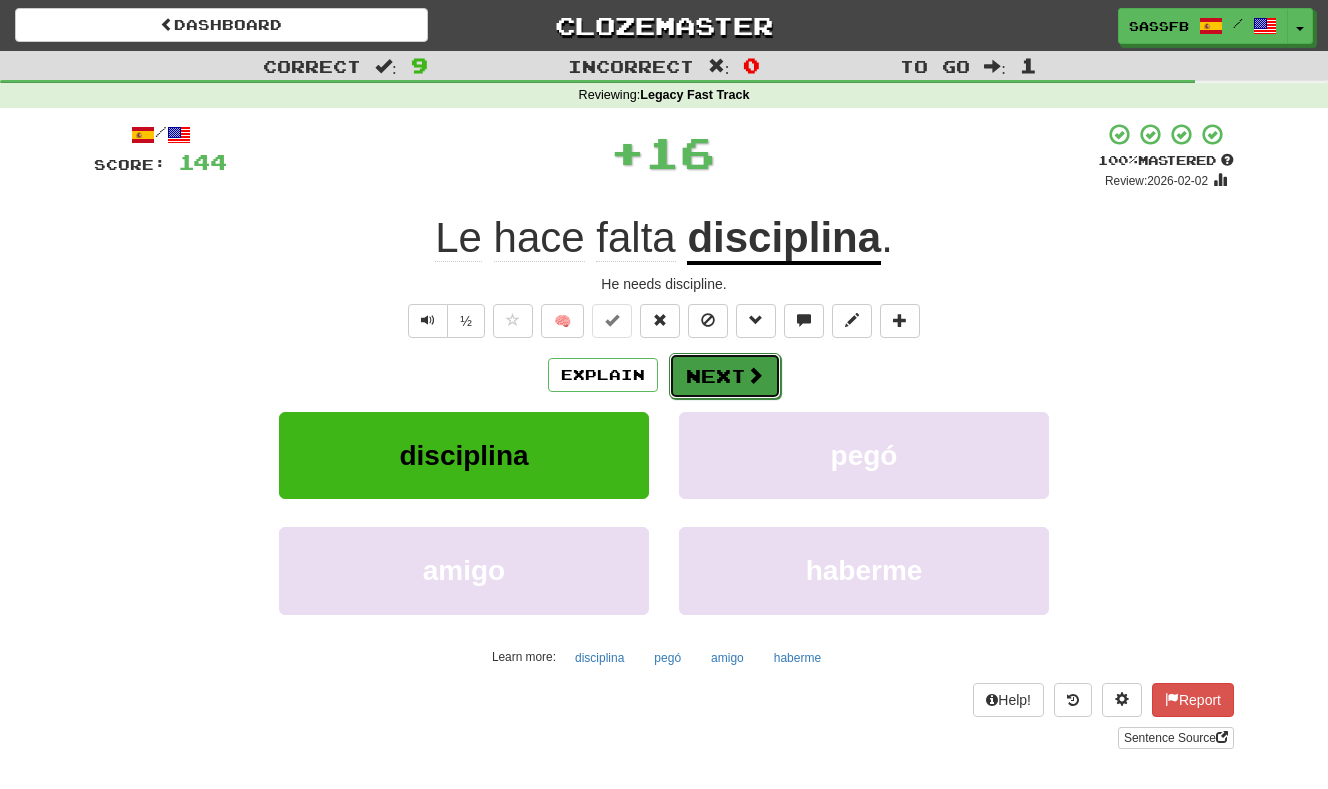 click on "Next" at bounding box center [725, 376] 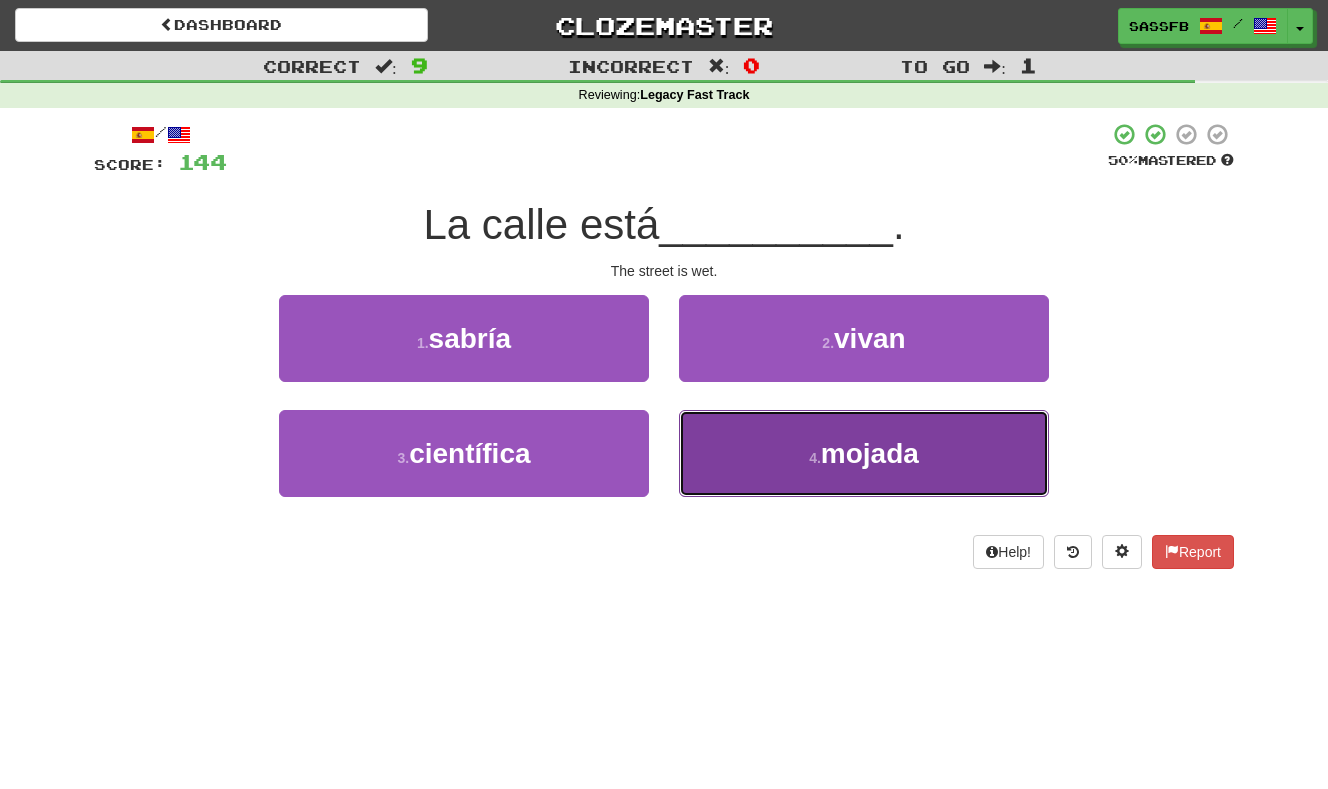 click on "4 .  mojada" at bounding box center (864, 453) 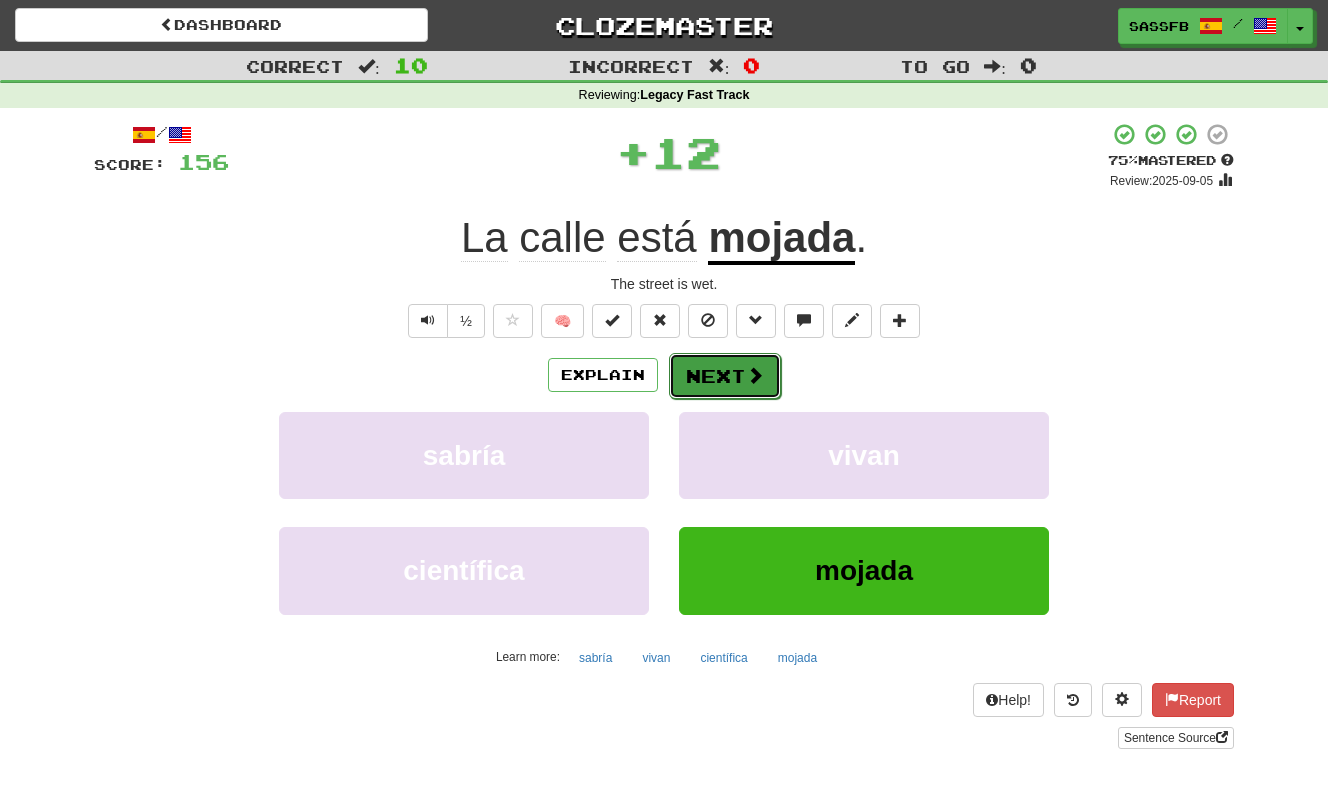 click on "Next" at bounding box center [725, 376] 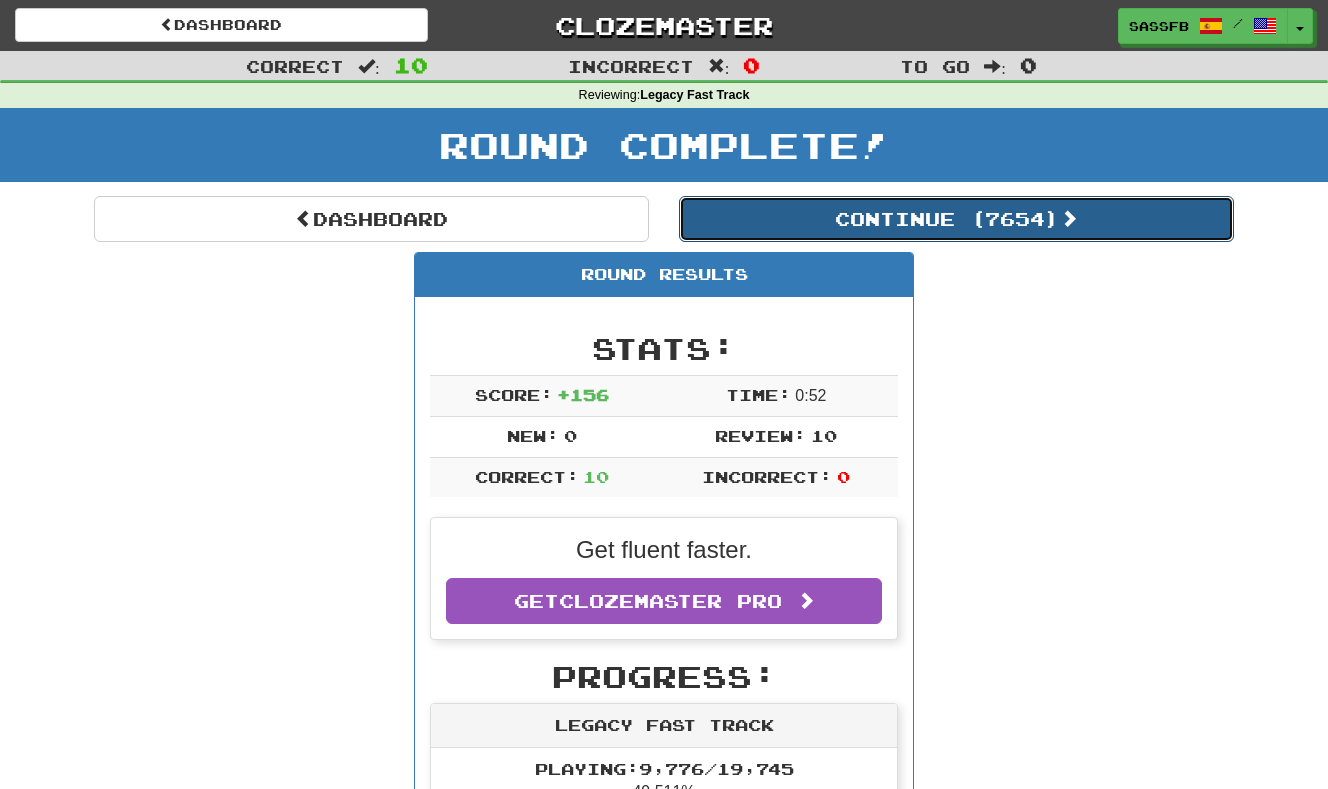 click on "Continue ( [NUMBER] )" at bounding box center (956, 219) 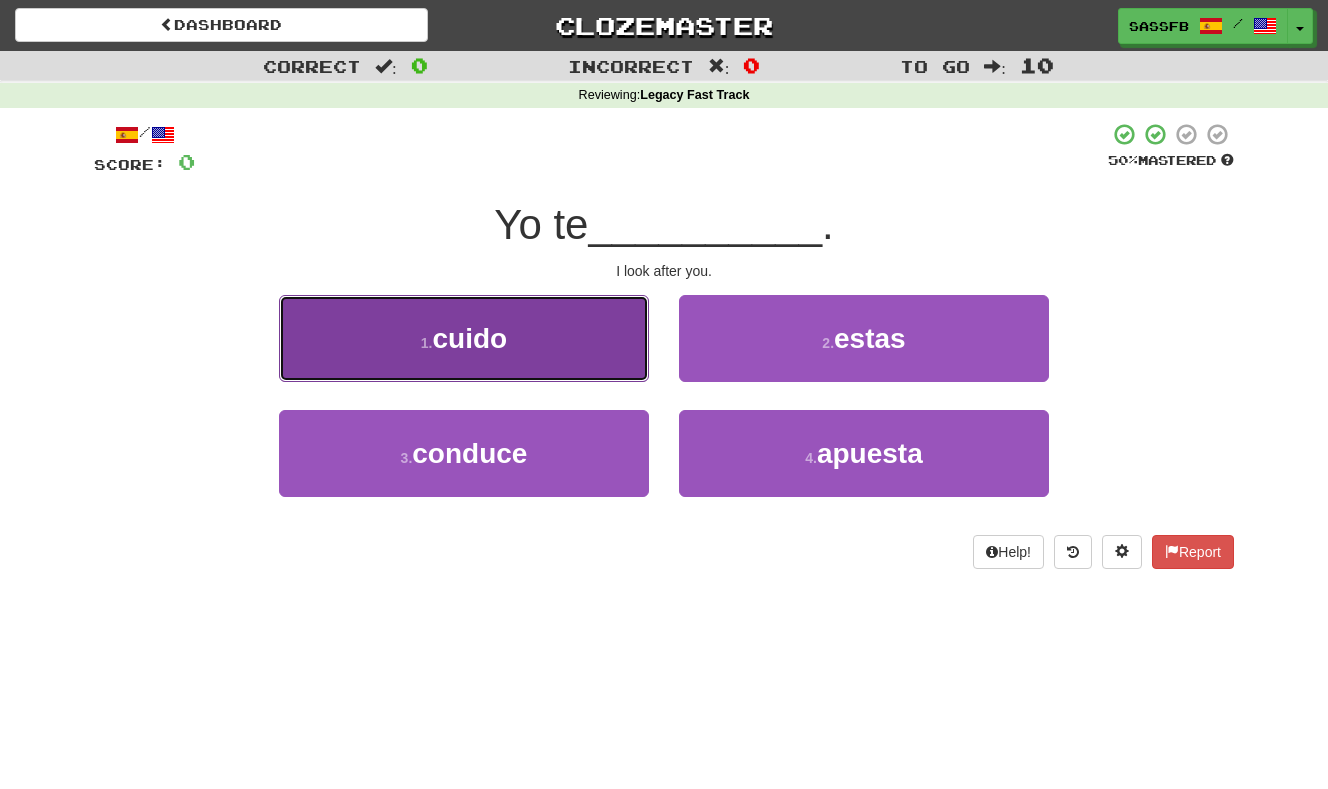 click on "1 .  cuido" at bounding box center [464, 338] 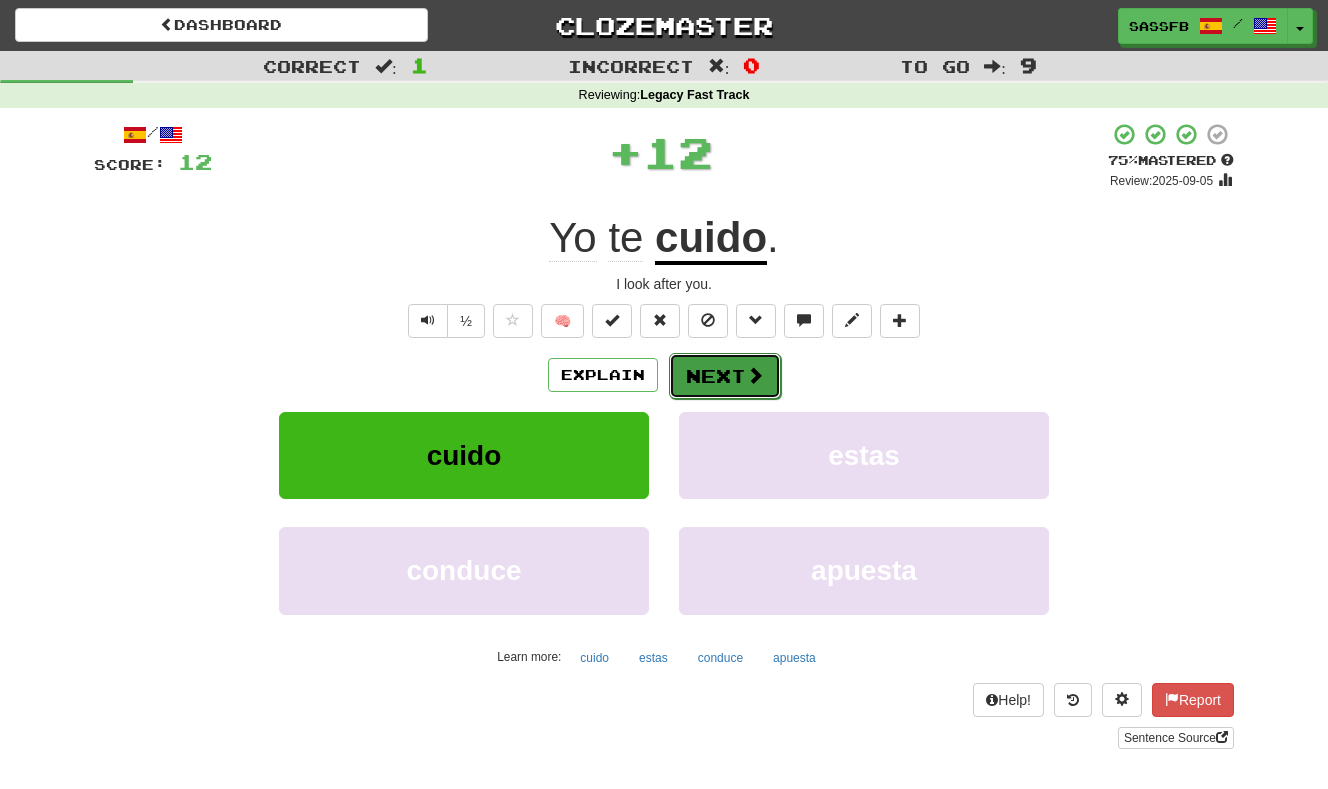 click on "Next" at bounding box center (725, 376) 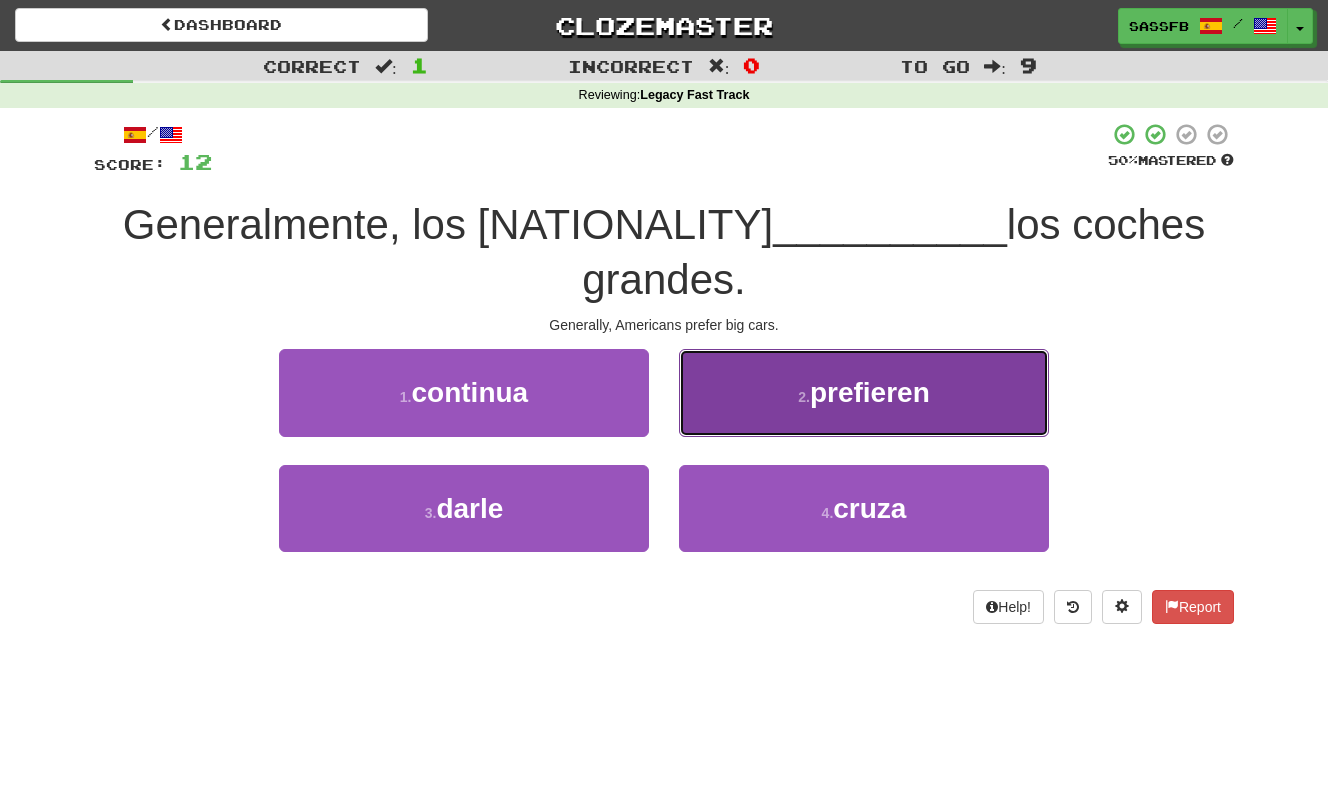 click on "2 .  prefieren" at bounding box center [864, 392] 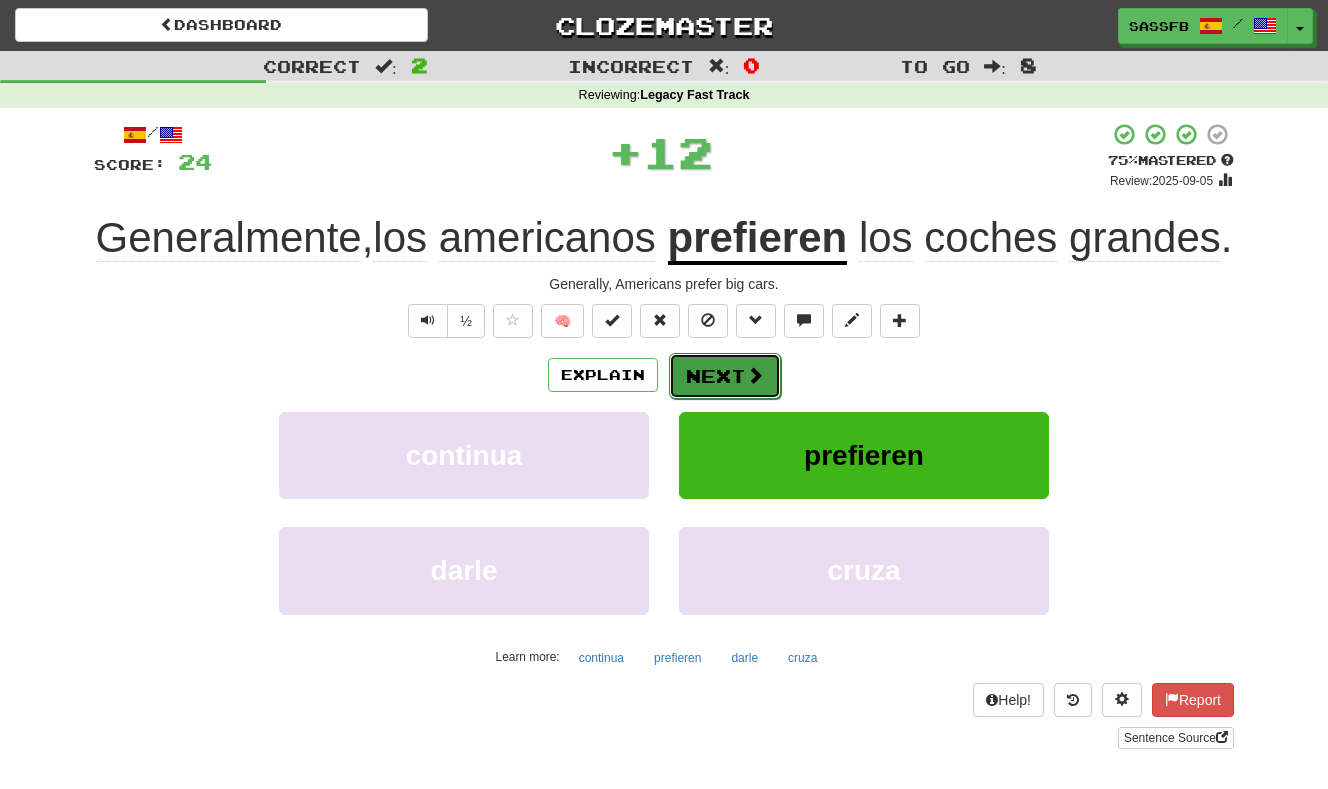 click on "Next" at bounding box center (725, 376) 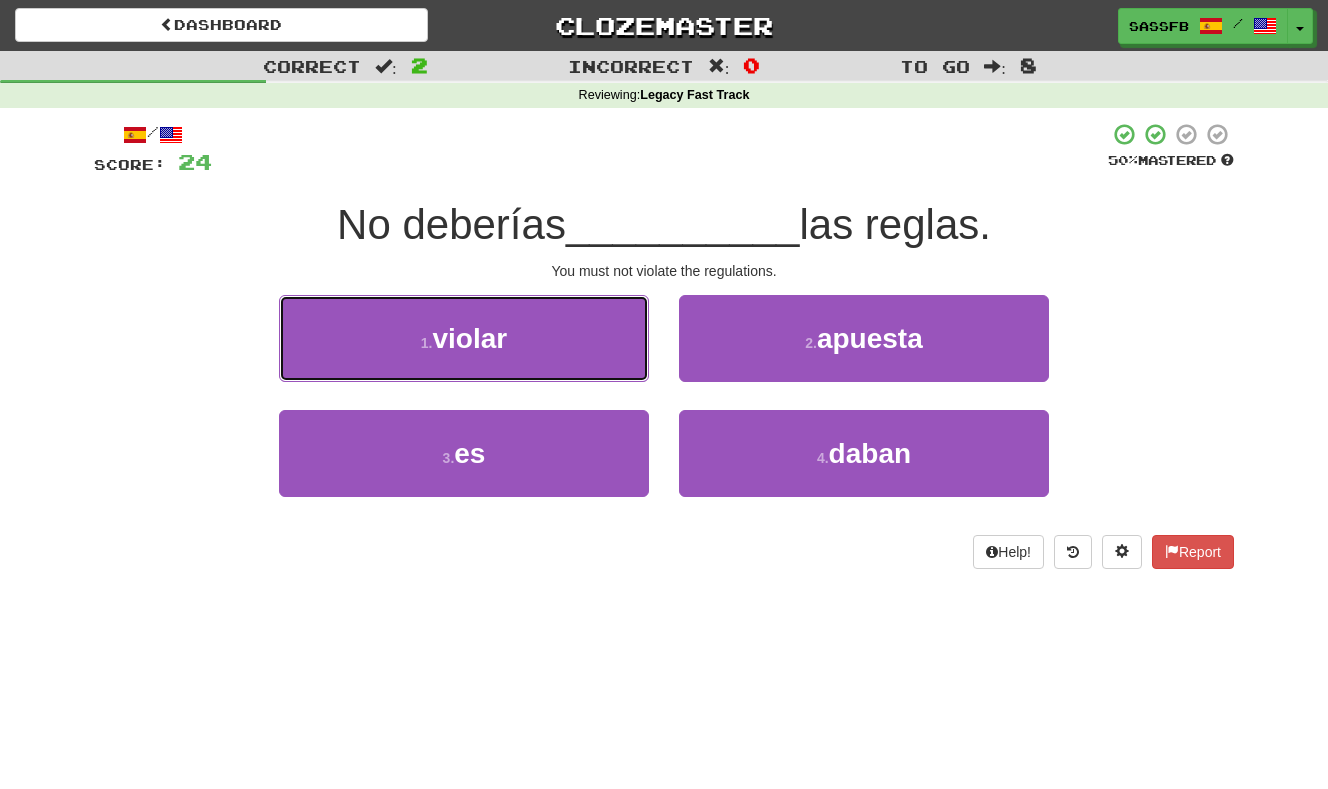 click on "1 .  violar" at bounding box center (464, 338) 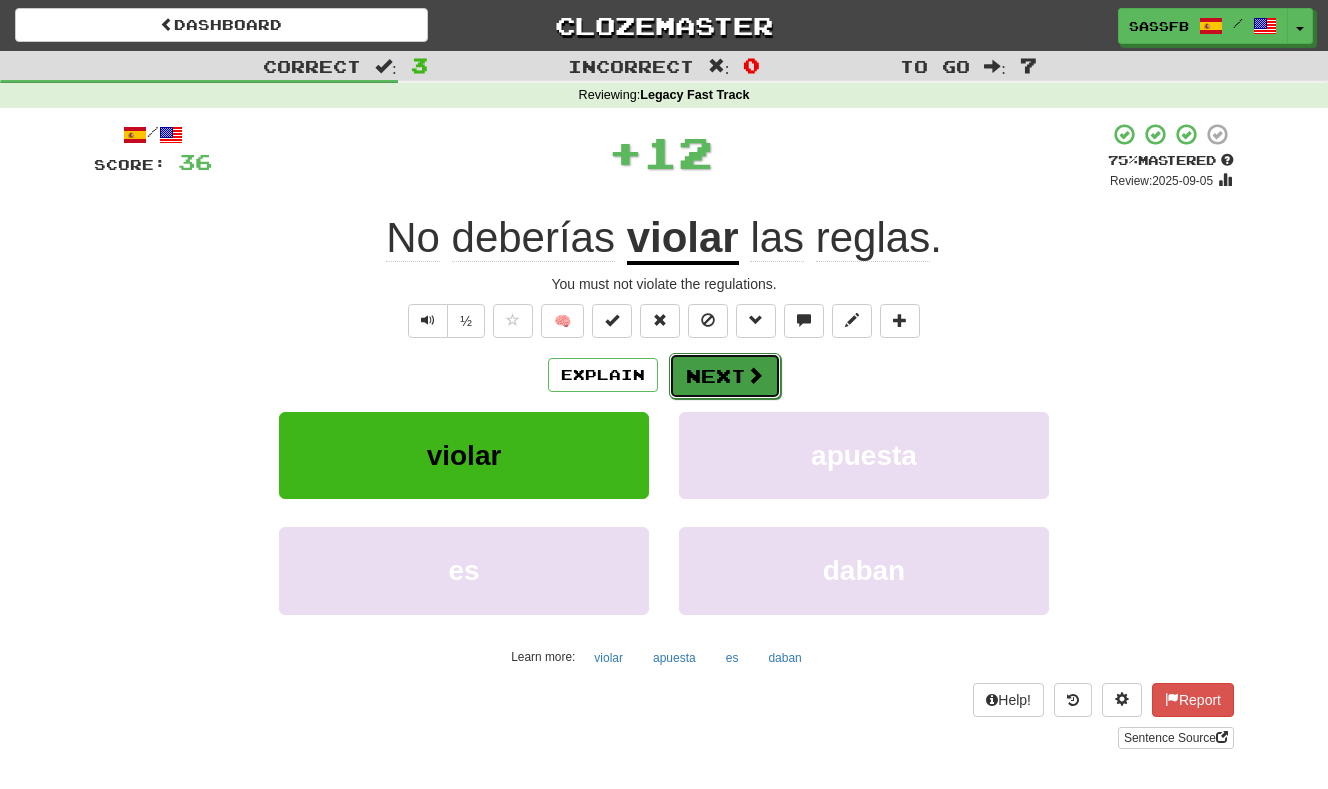 click on "Next" at bounding box center (725, 376) 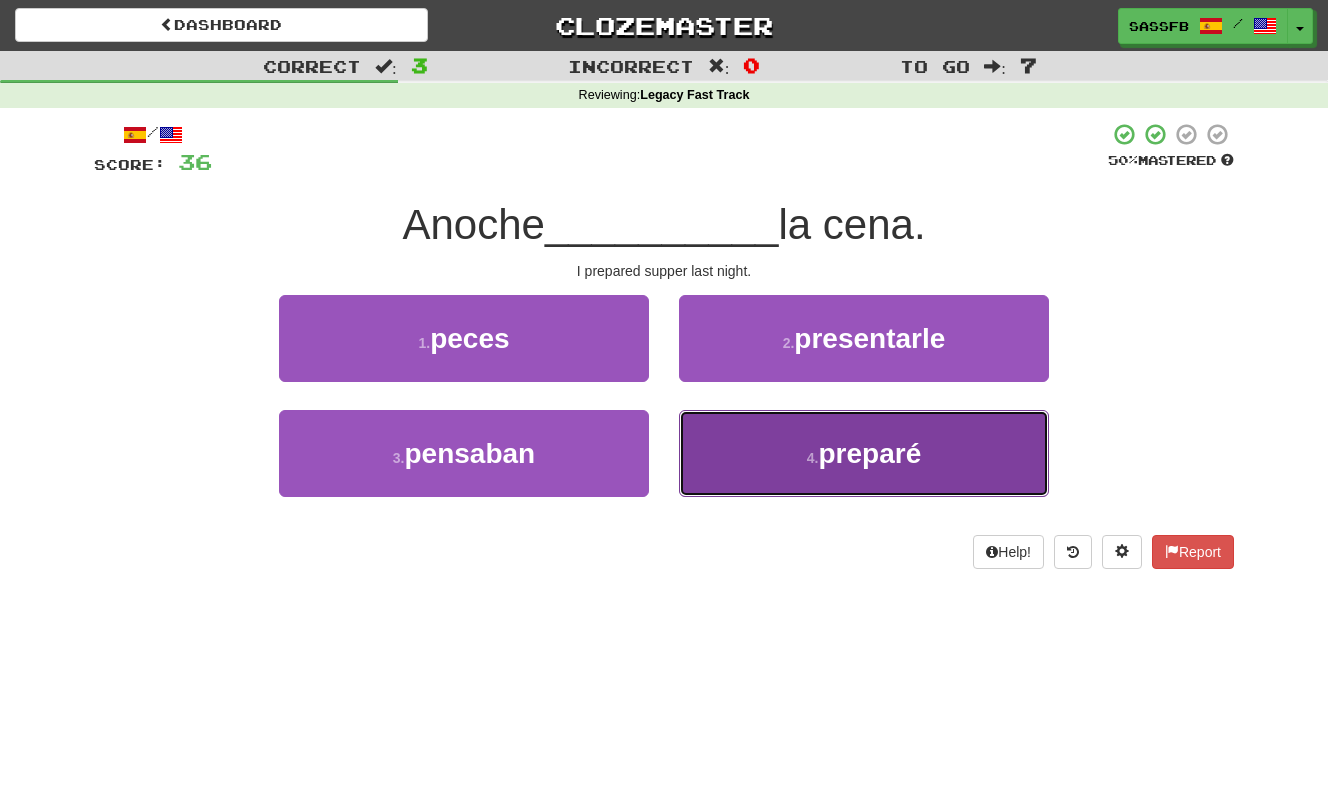 click on "4 .  preparé" at bounding box center [864, 453] 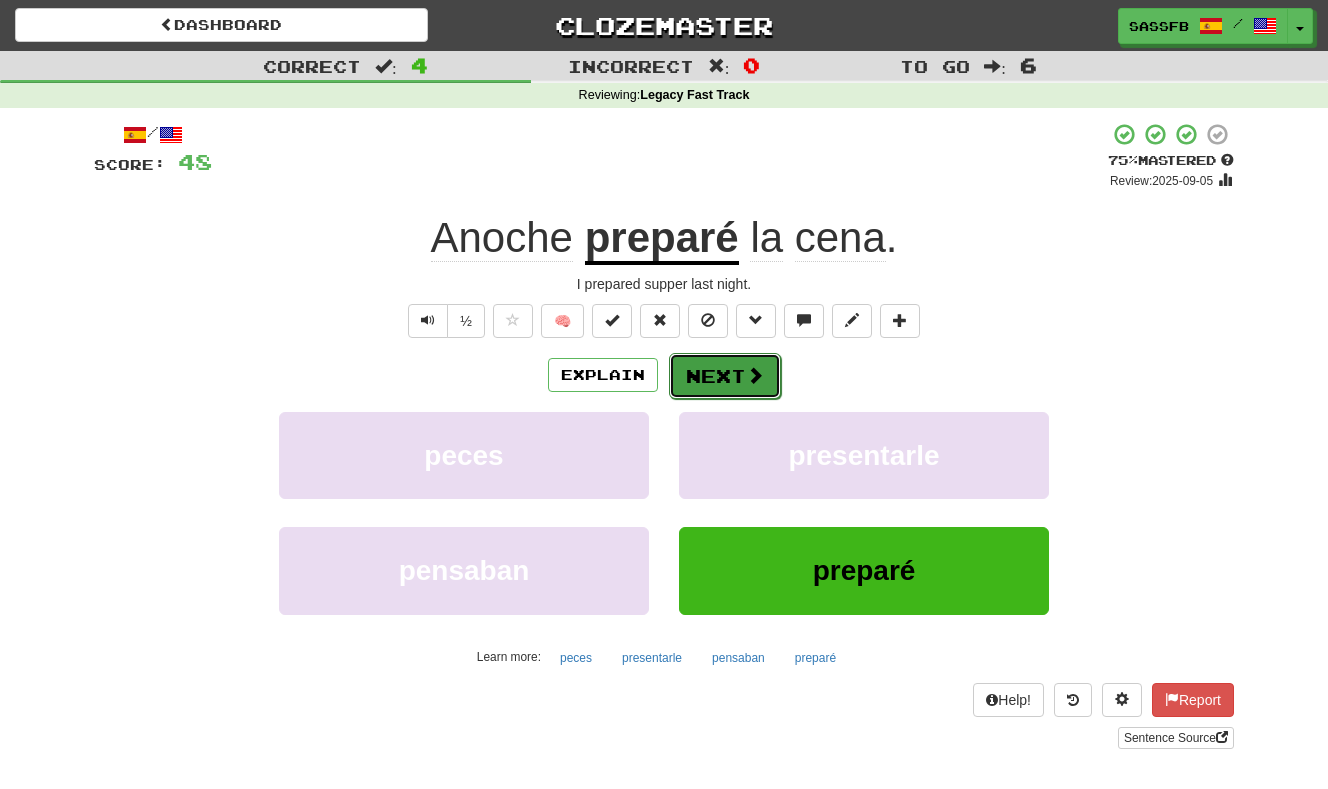 click on "Next" at bounding box center (725, 376) 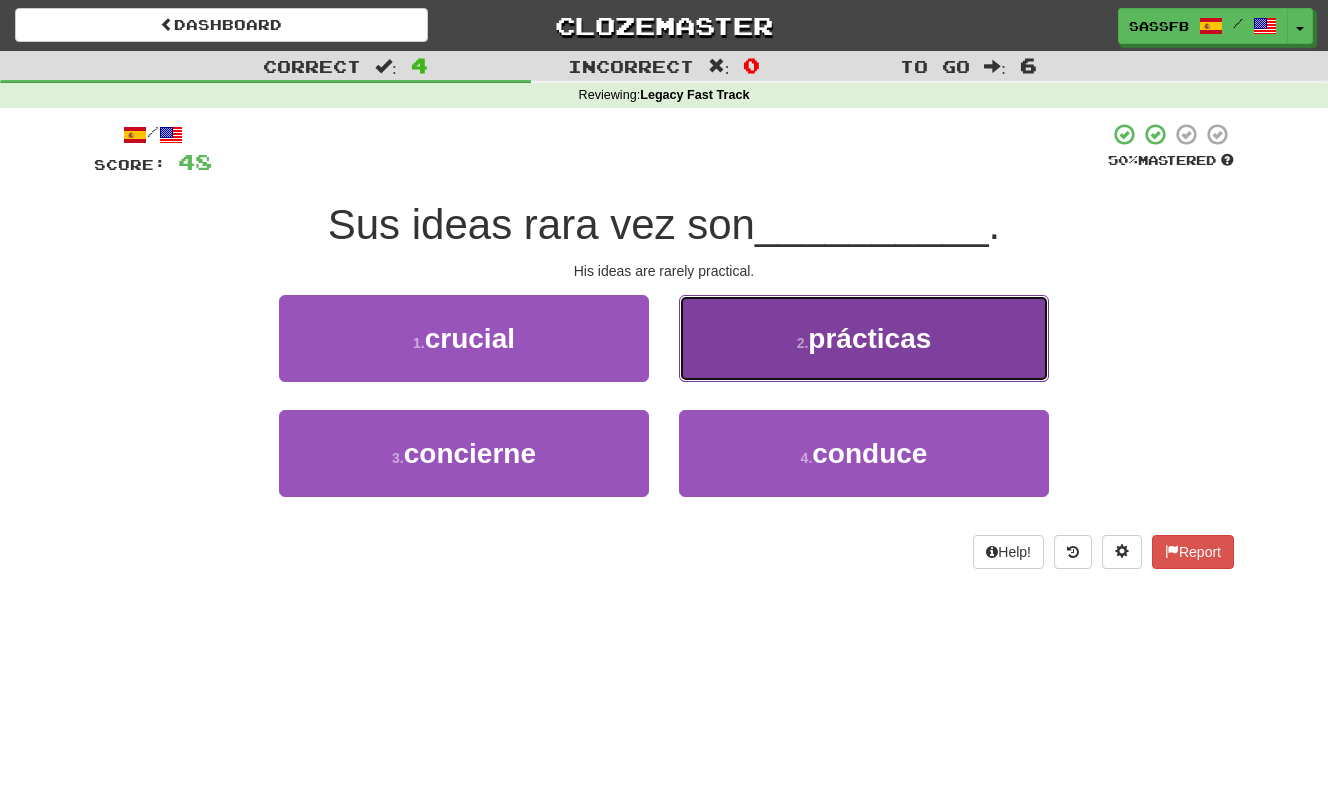 click on "2 .  prácticas" at bounding box center (864, 338) 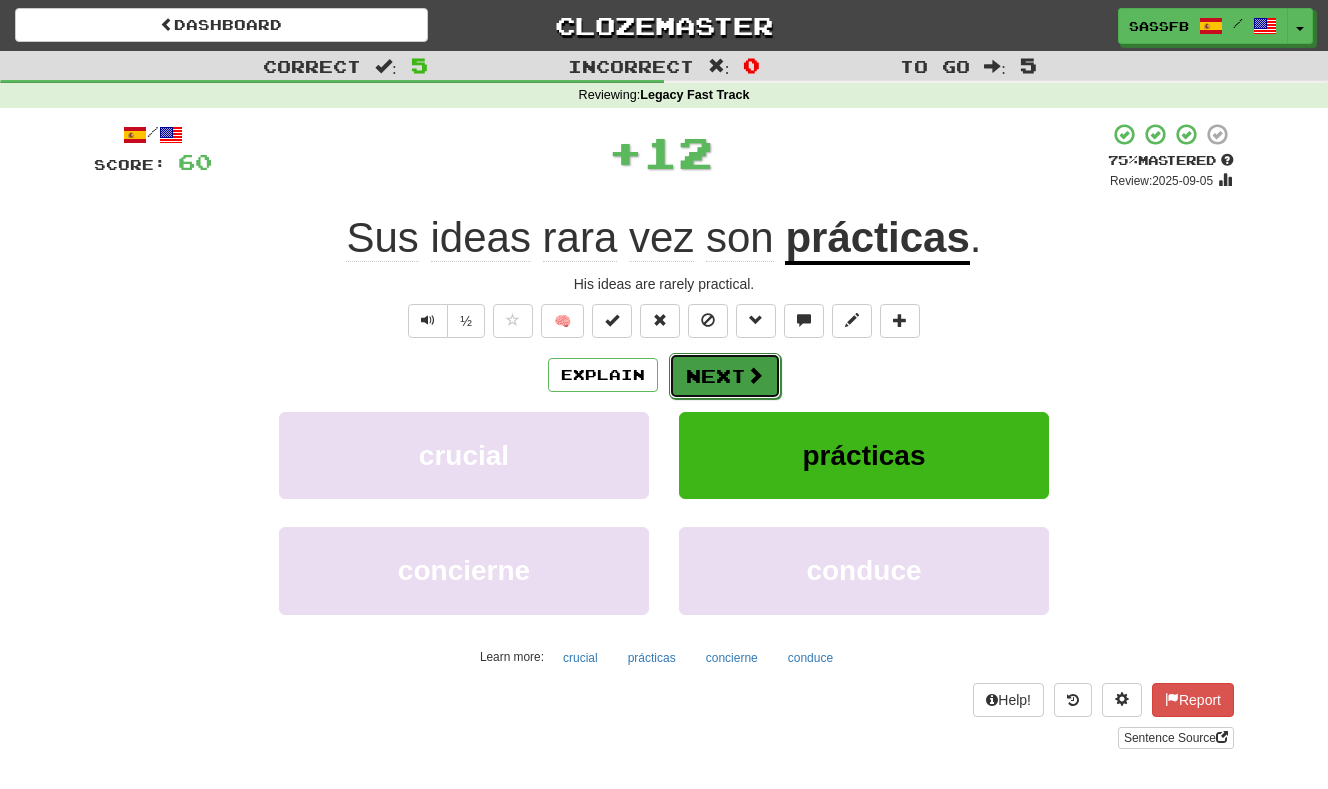 click on "Next" at bounding box center (725, 376) 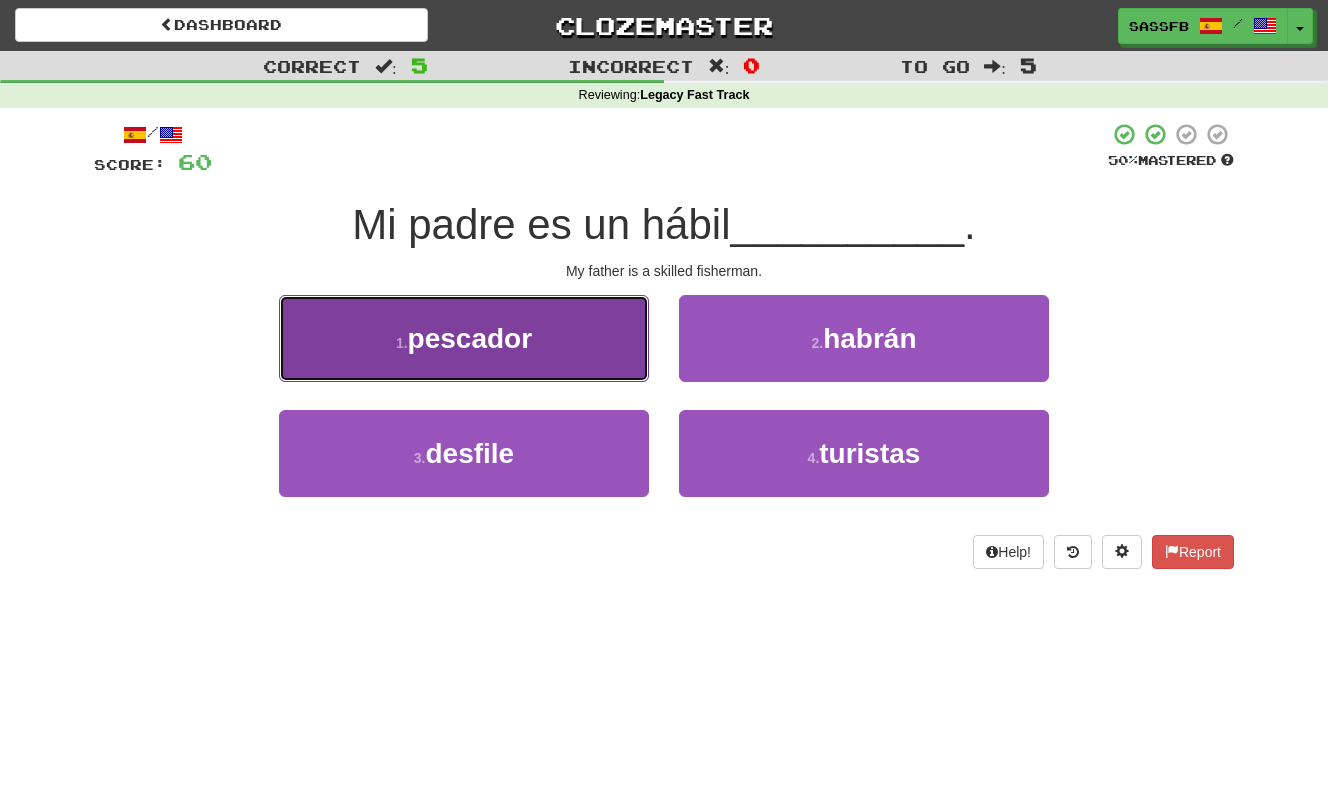 click on "1 .  pescador" at bounding box center (464, 338) 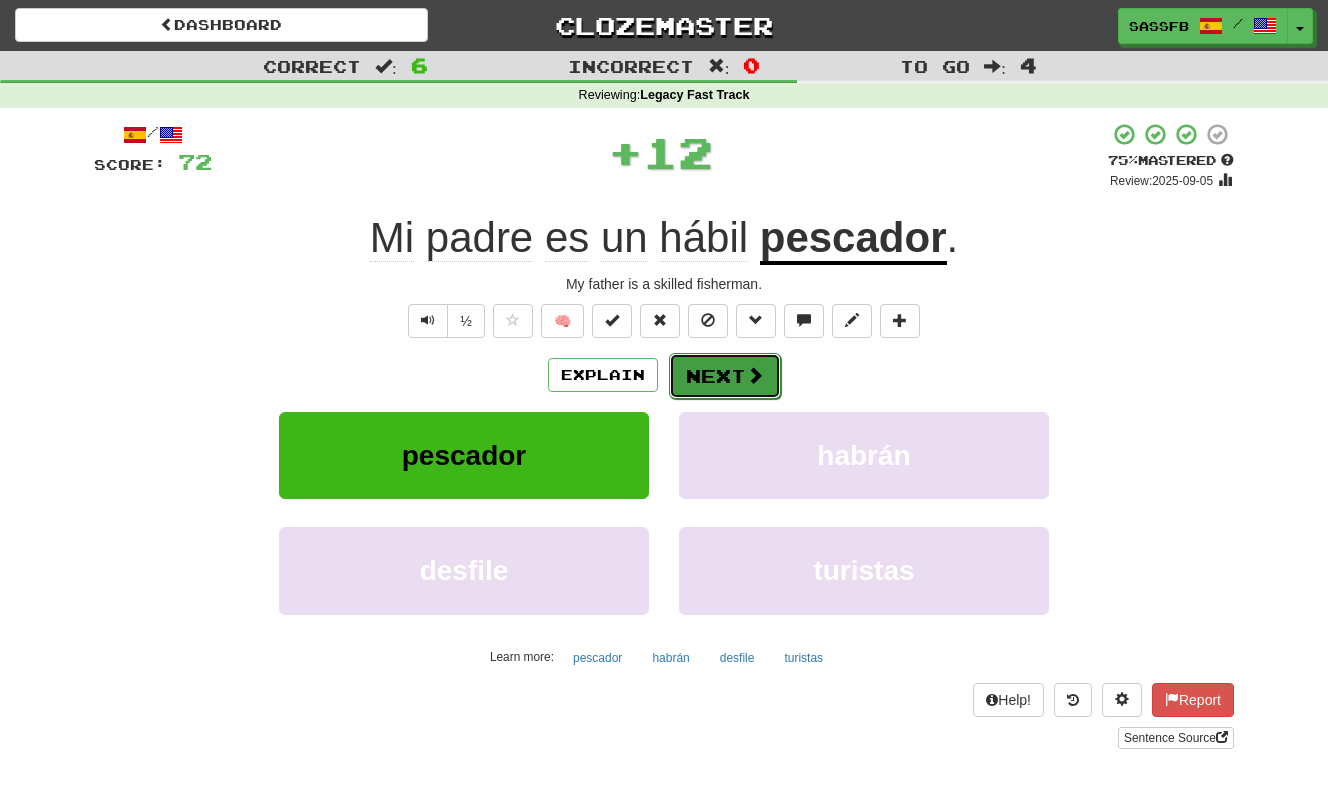 click on "Next" at bounding box center [725, 376] 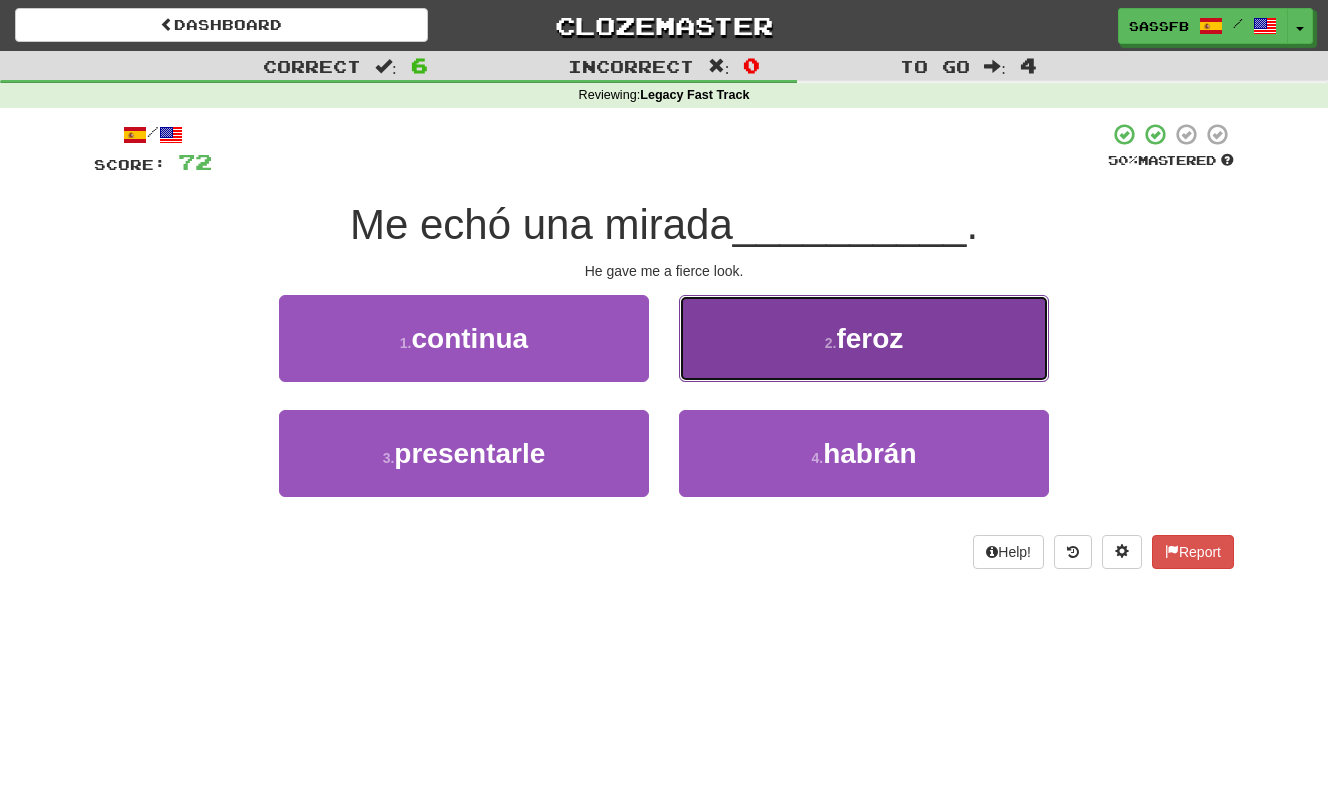 click on "2 .  feroz" at bounding box center (864, 338) 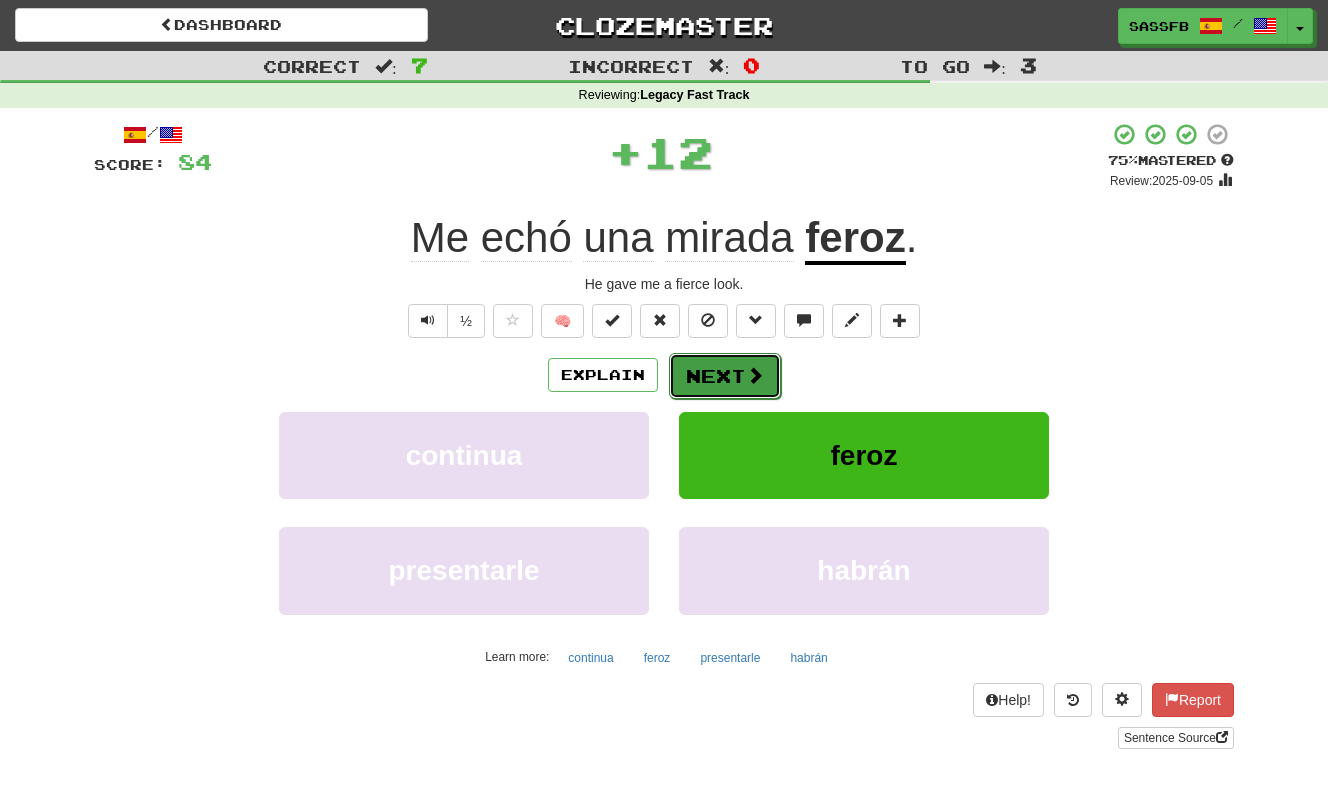 click on "Next" at bounding box center [725, 376] 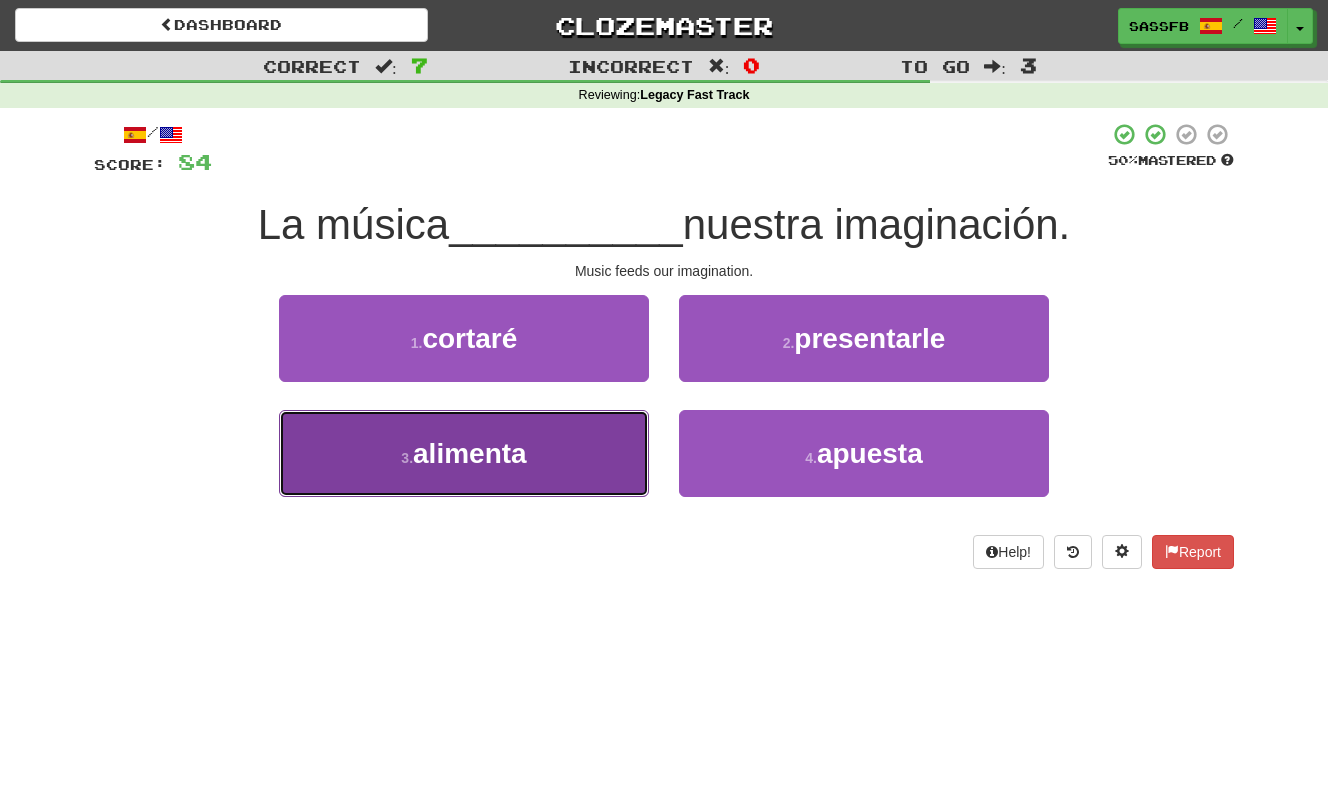 click on "3 .  alimenta" at bounding box center (464, 453) 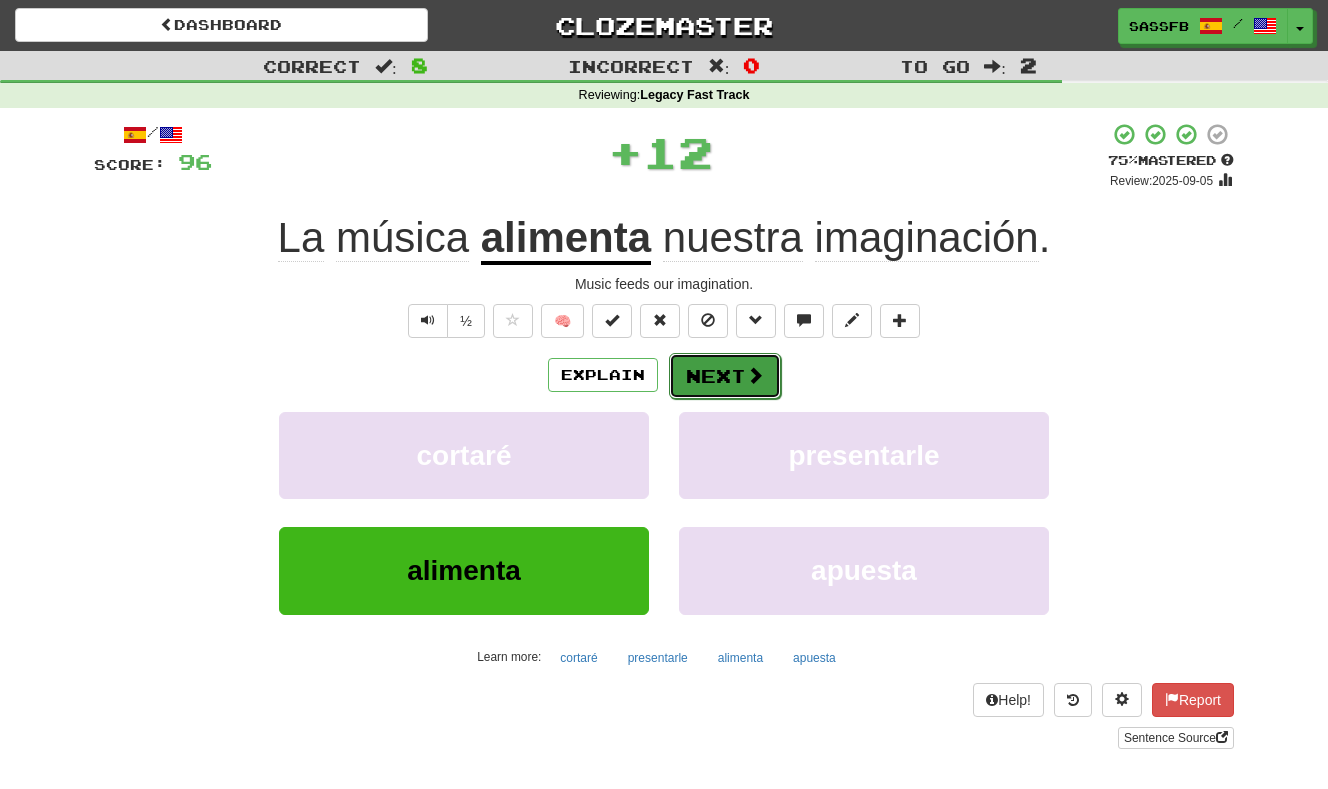 click on "Next" at bounding box center (725, 376) 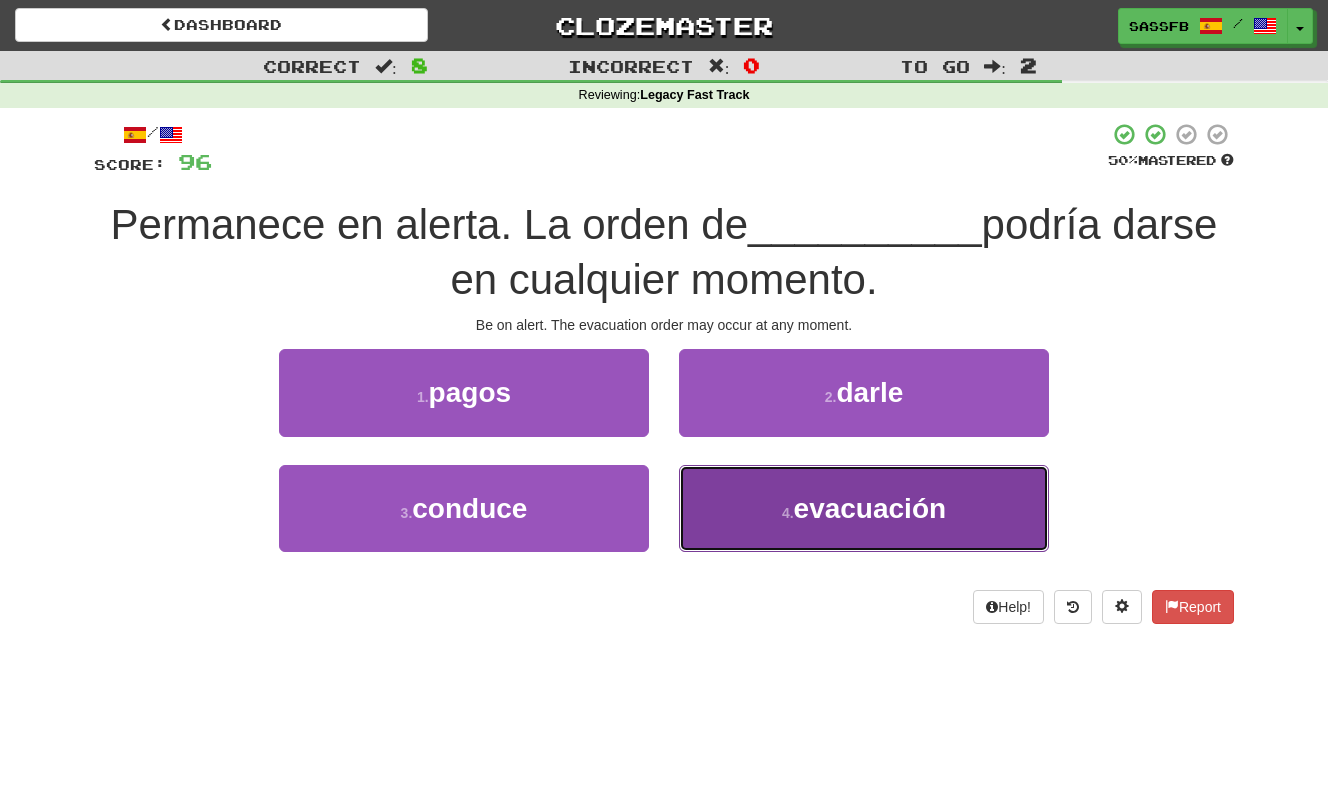 click on "4 .  evacuación" at bounding box center [864, 508] 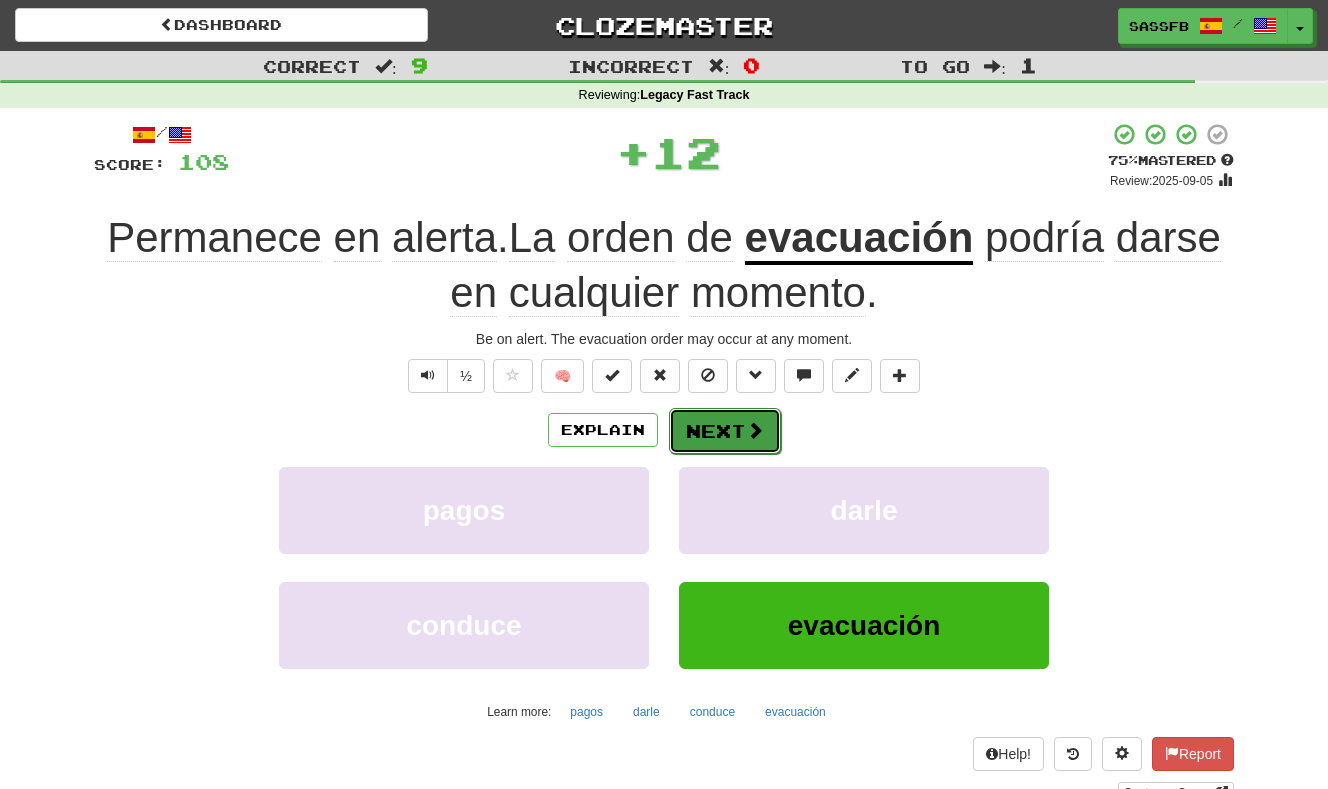 click on "Next" at bounding box center [725, 431] 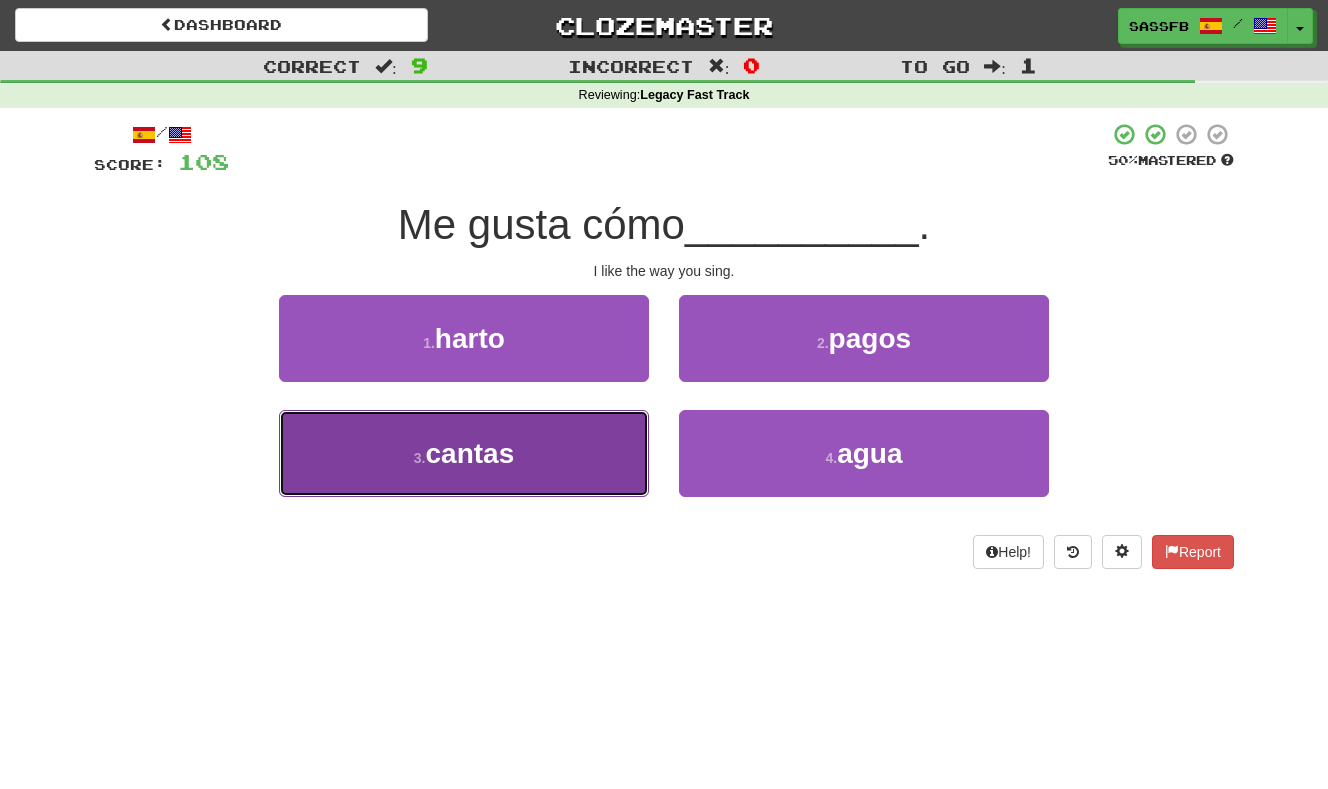 click on "3 .  cantas" at bounding box center (464, 453) 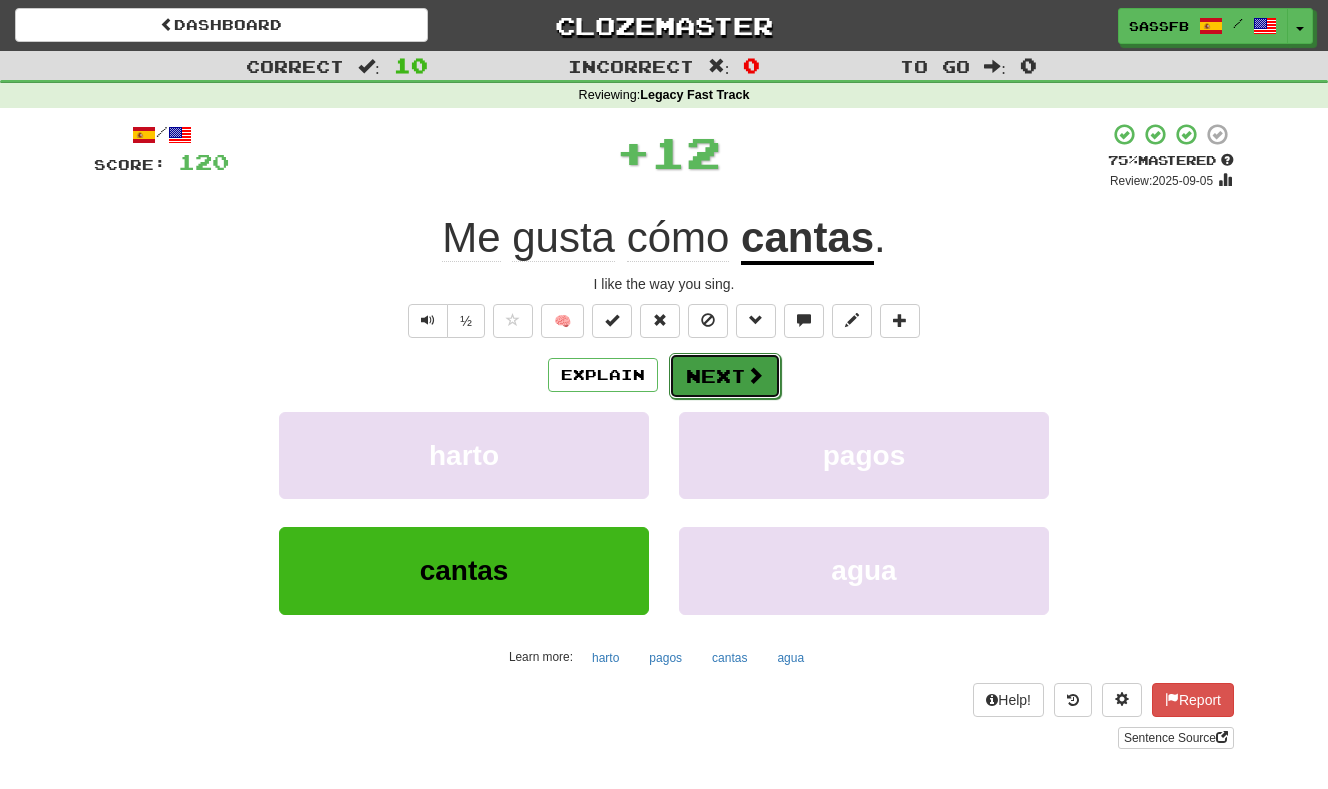 click on "Next" at bounding box center [725, 376] 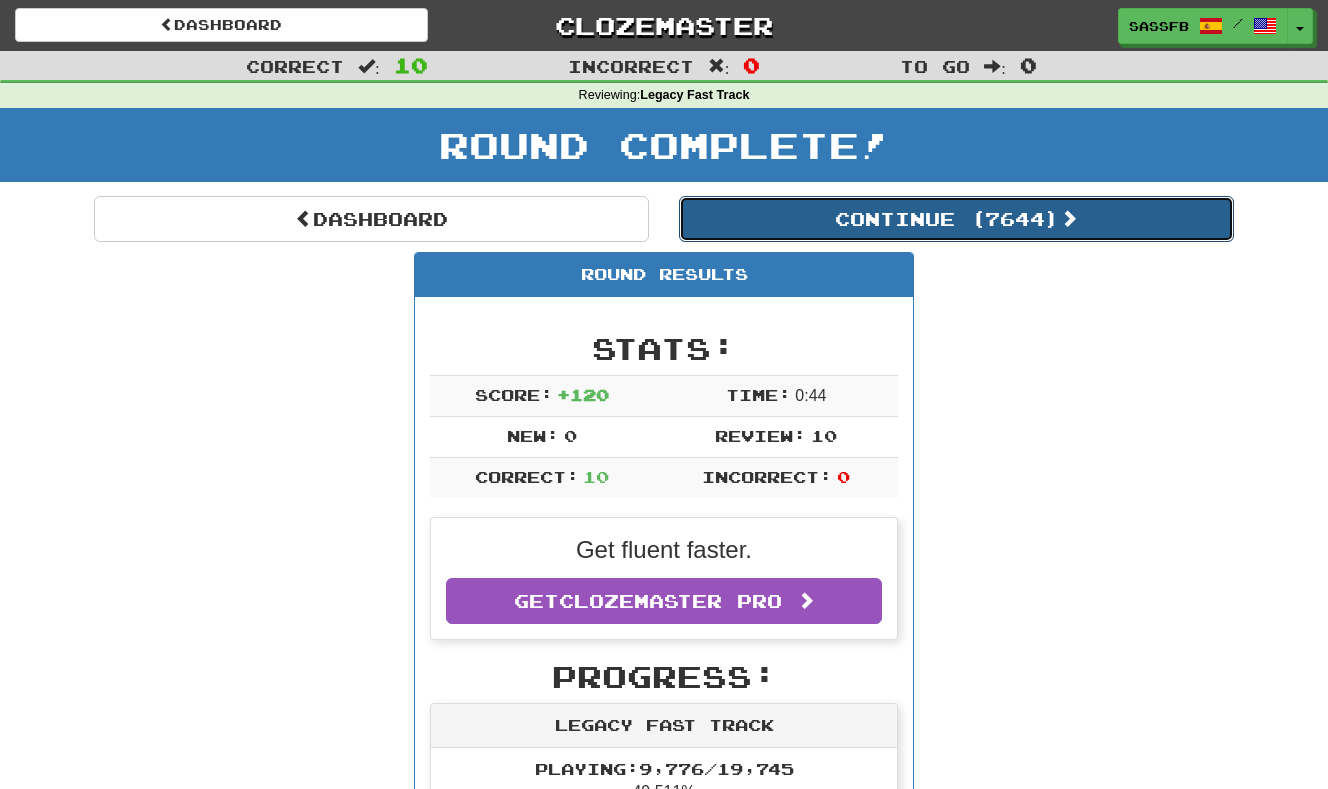 click on "Continue ( 7644 )" at bounding box center [956, 219] 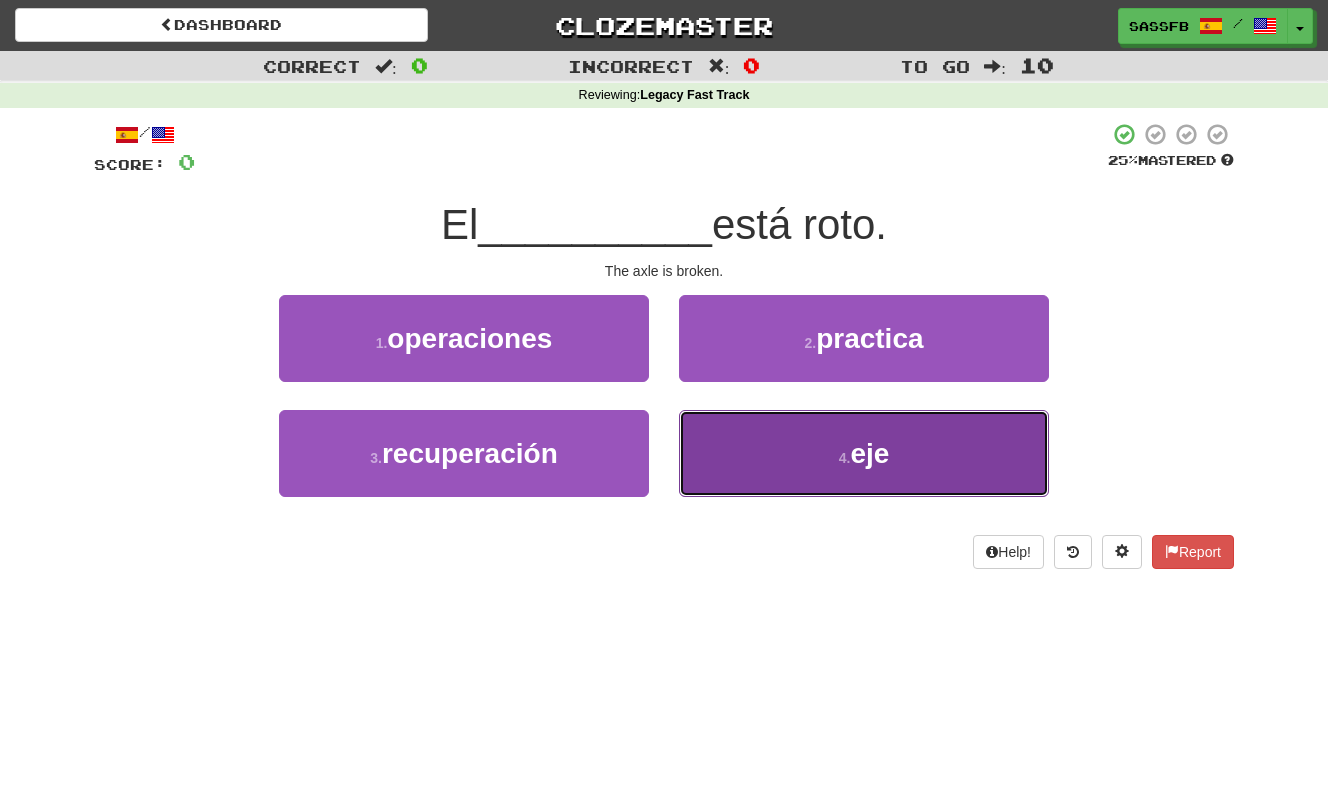 click on "eje" at bounding box center [869, 453] 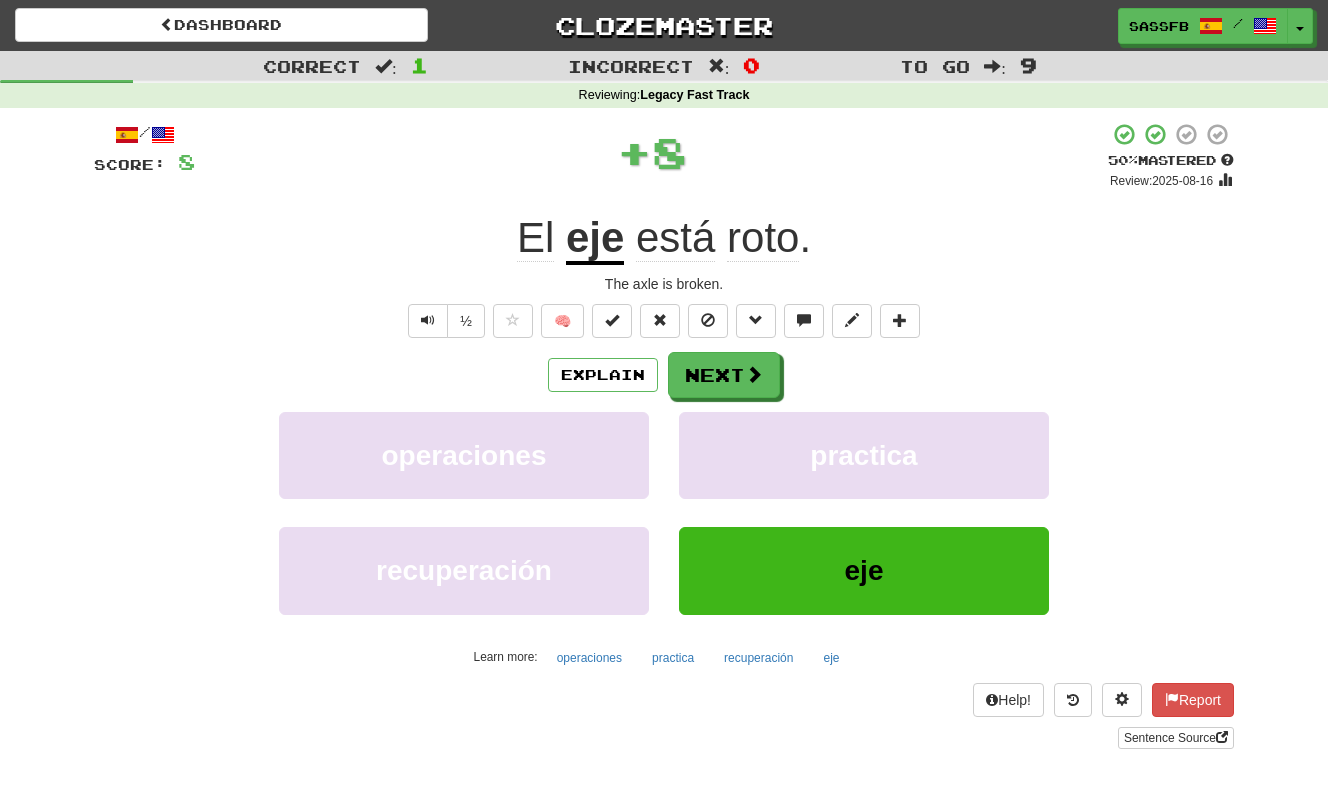 click on "Explain Next" at bounding box center (664, 375) 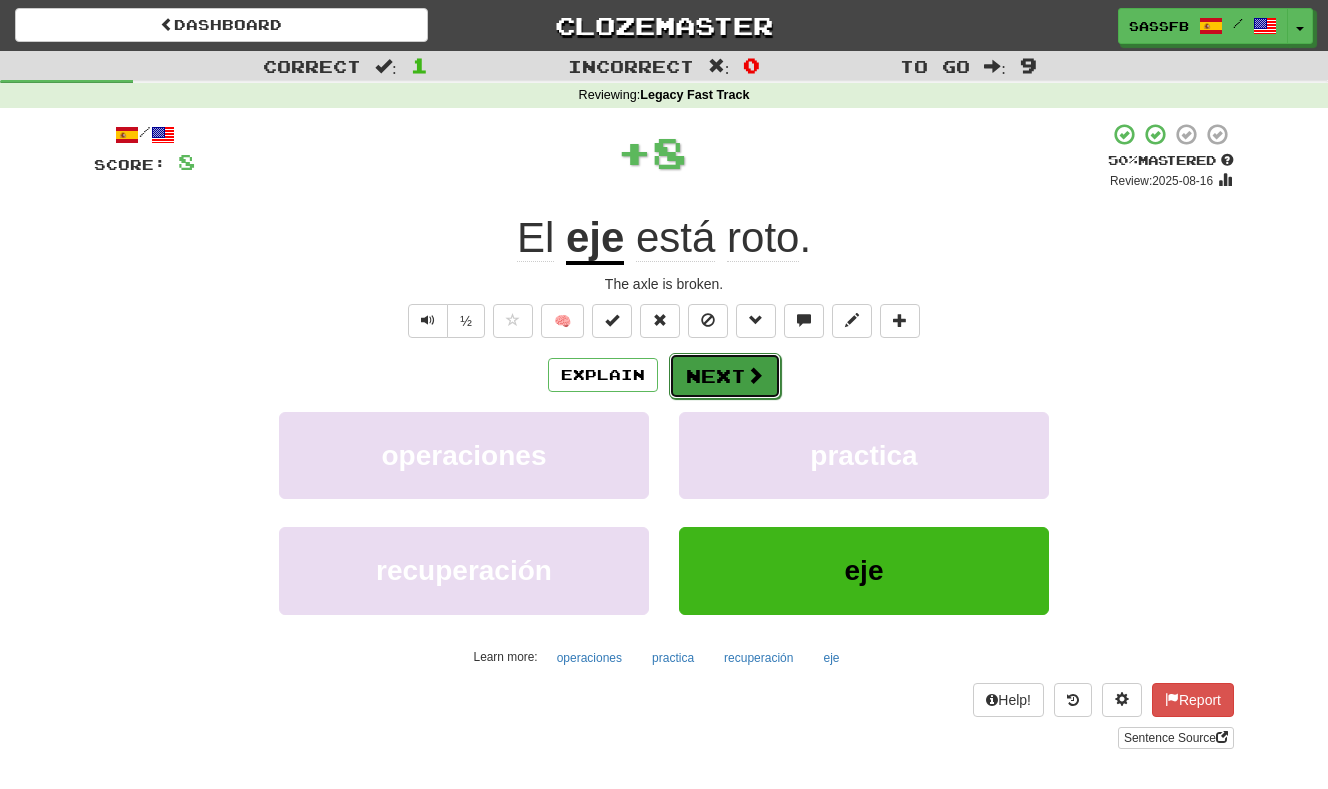 click on "Next" at bounding box center [725, 376] 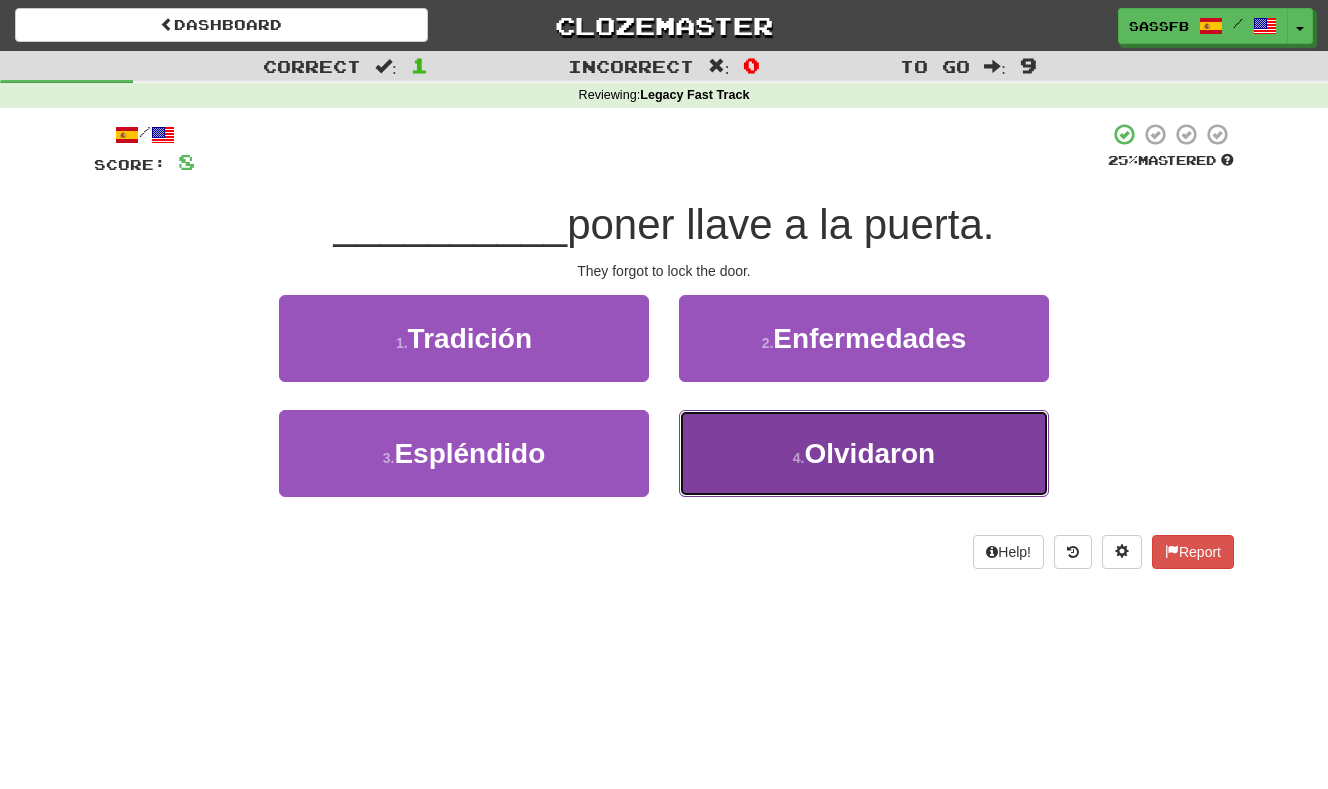 click on "4 .  Olvidaron" at bounding box center (864, 453) 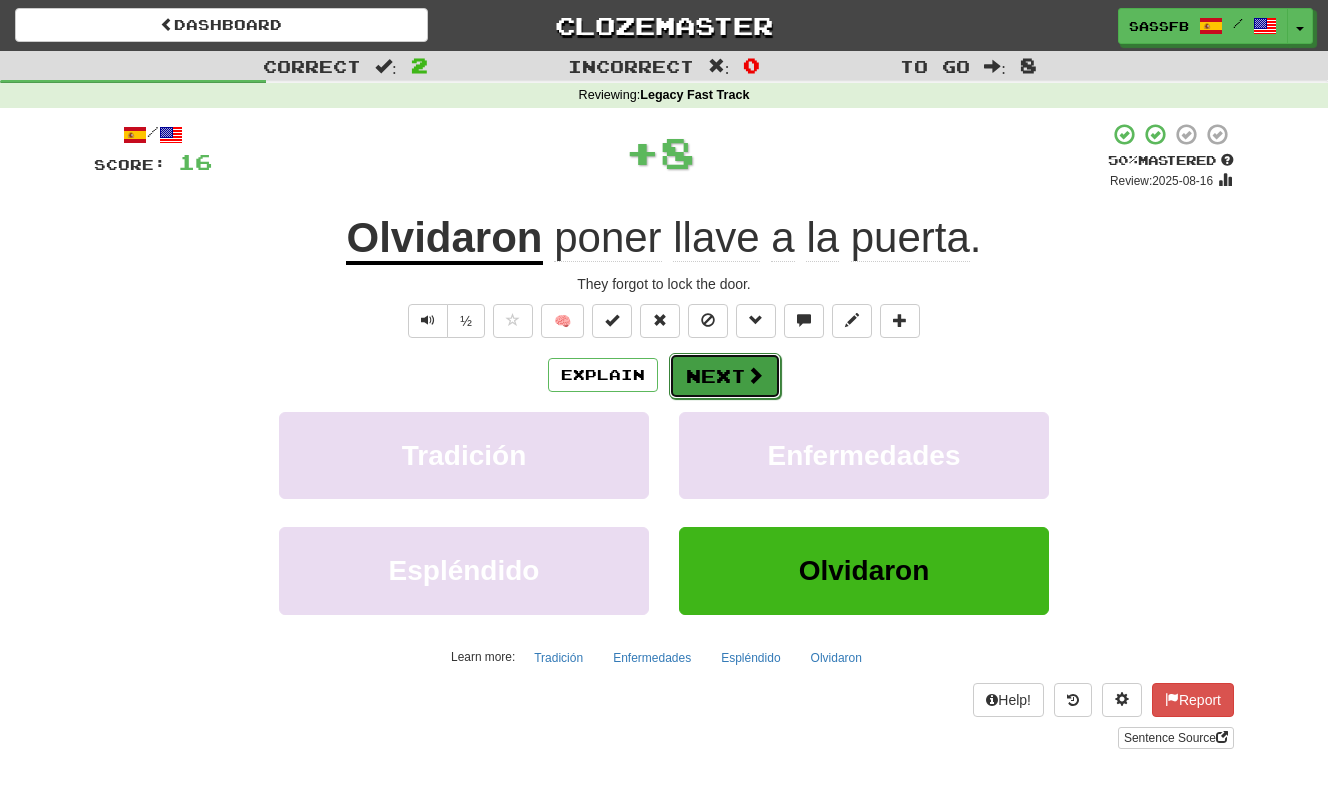 click on "Next" at bounding box center [725, 376] 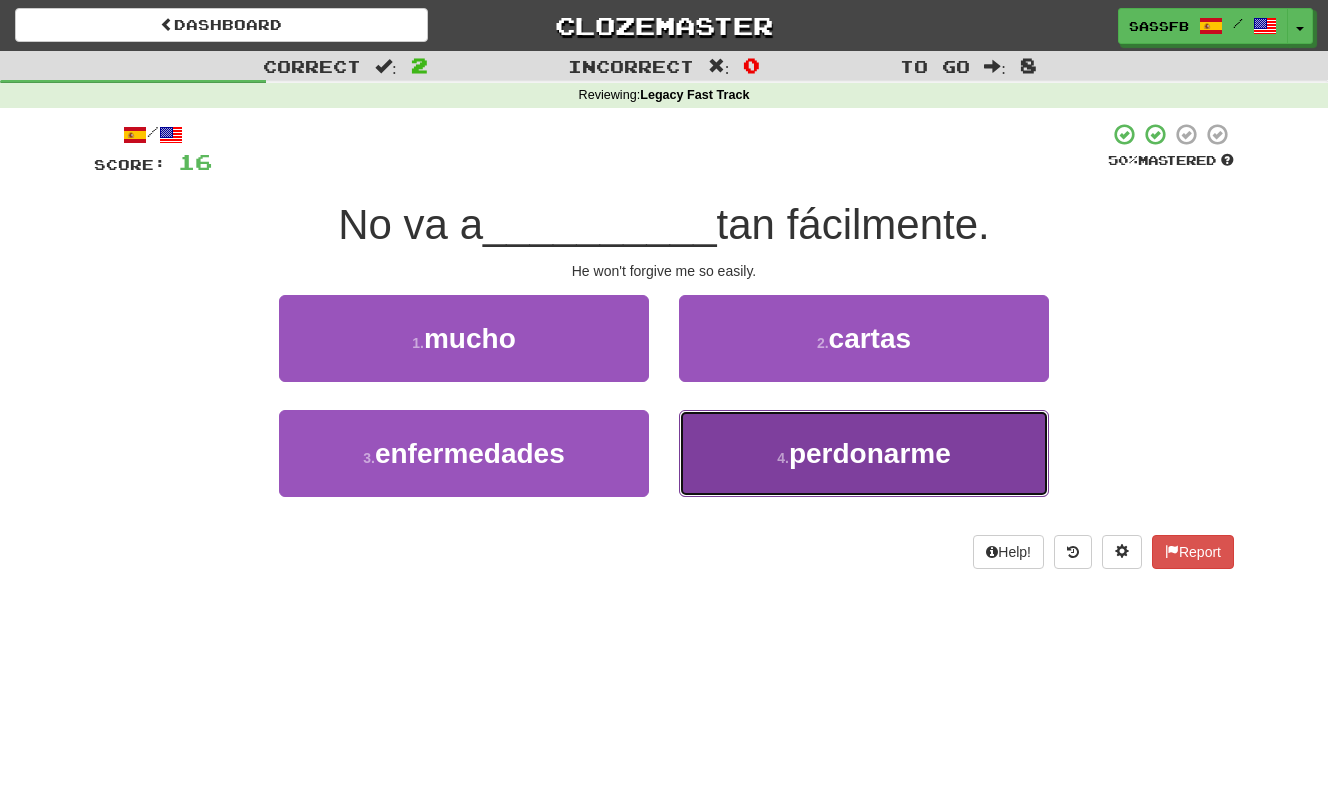 click on "4 .  perdonarme" at bounding box center [864, 453] 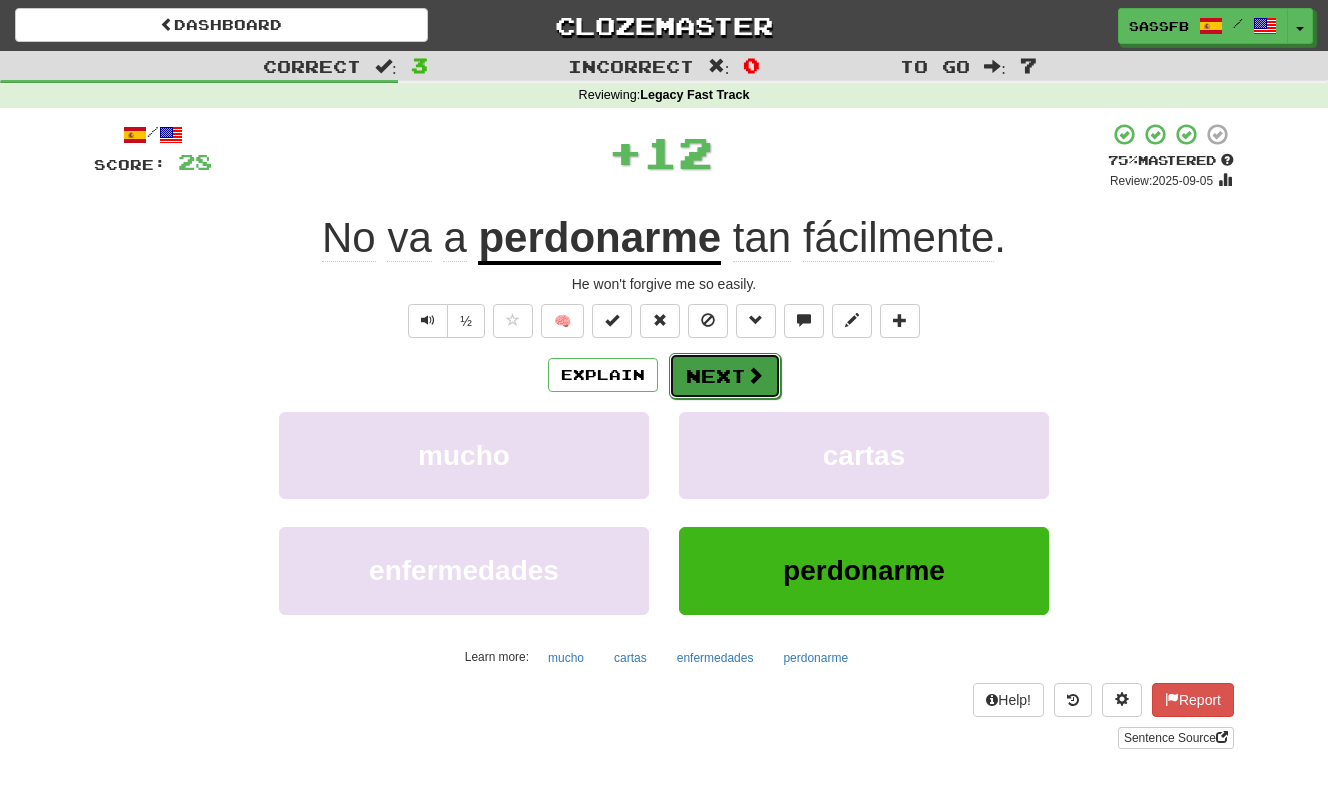 click at bounding box center (755, 375) 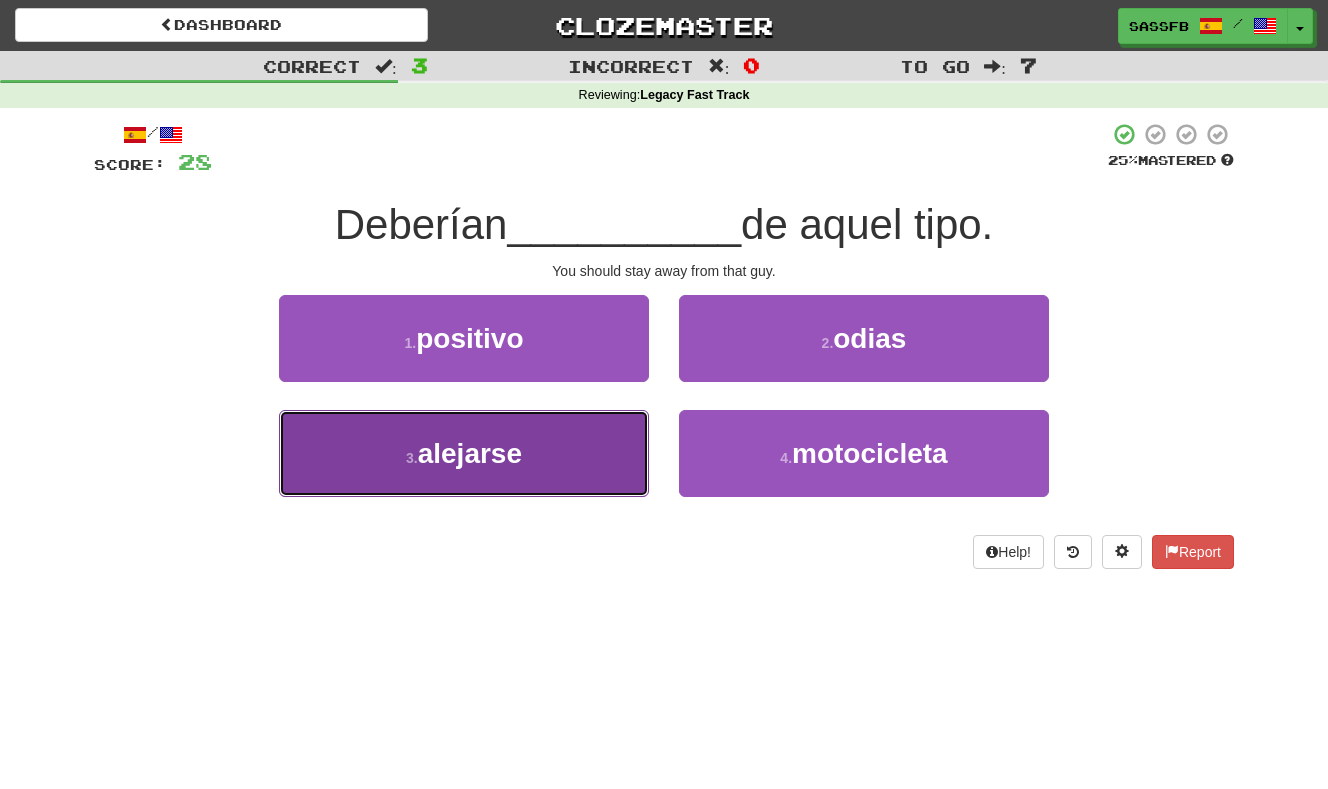 click on "3 .  alejarse" at bounding box center [464, 453] 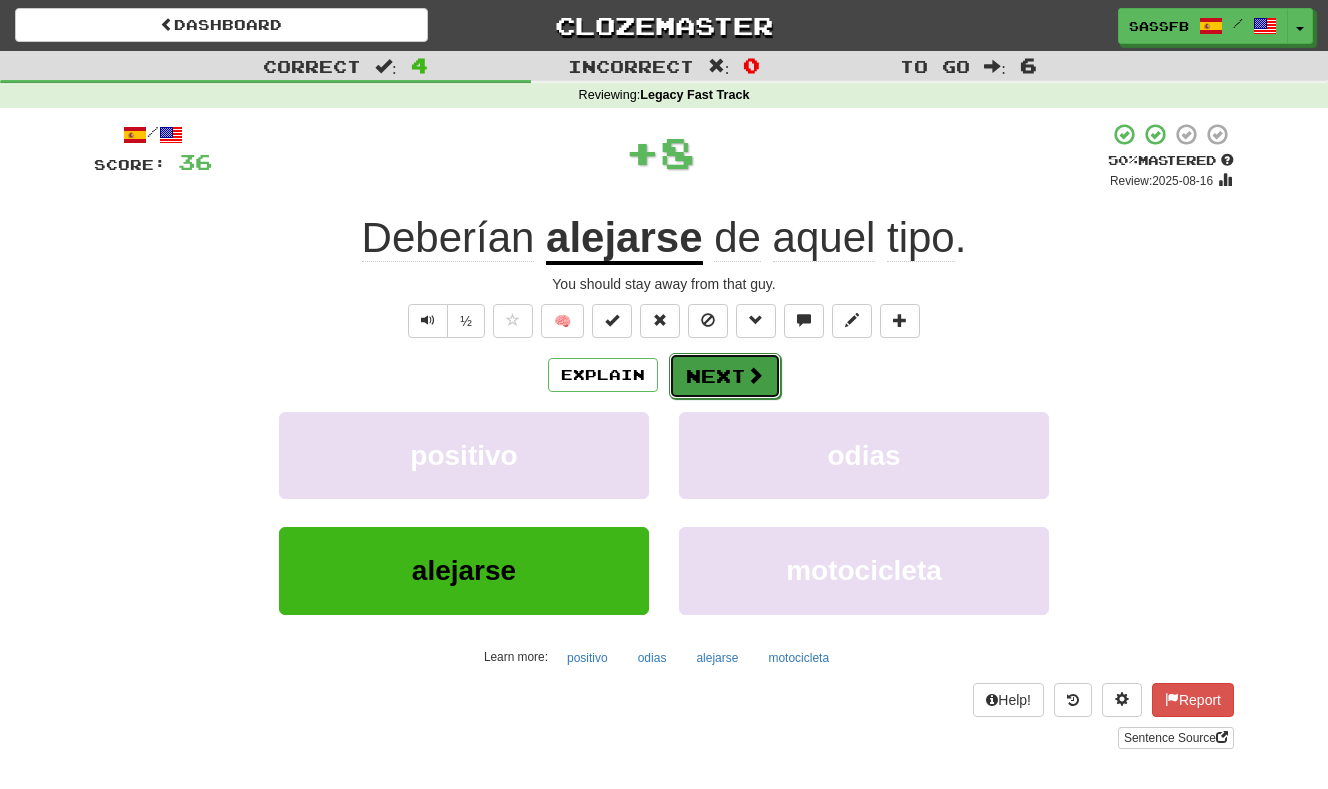 click on "Next" at bounding box center (725, 376) 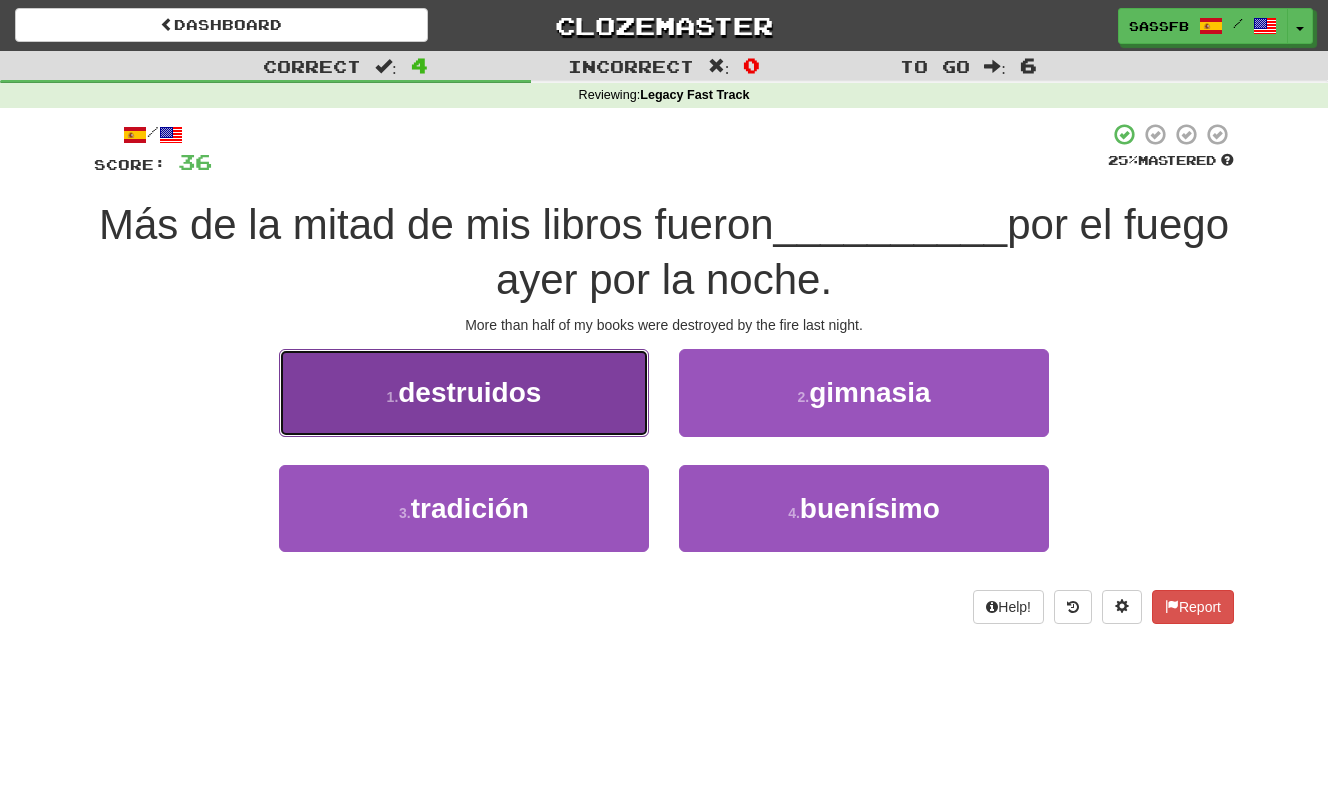 click on "destruidos" at bounding box center (469, 392) 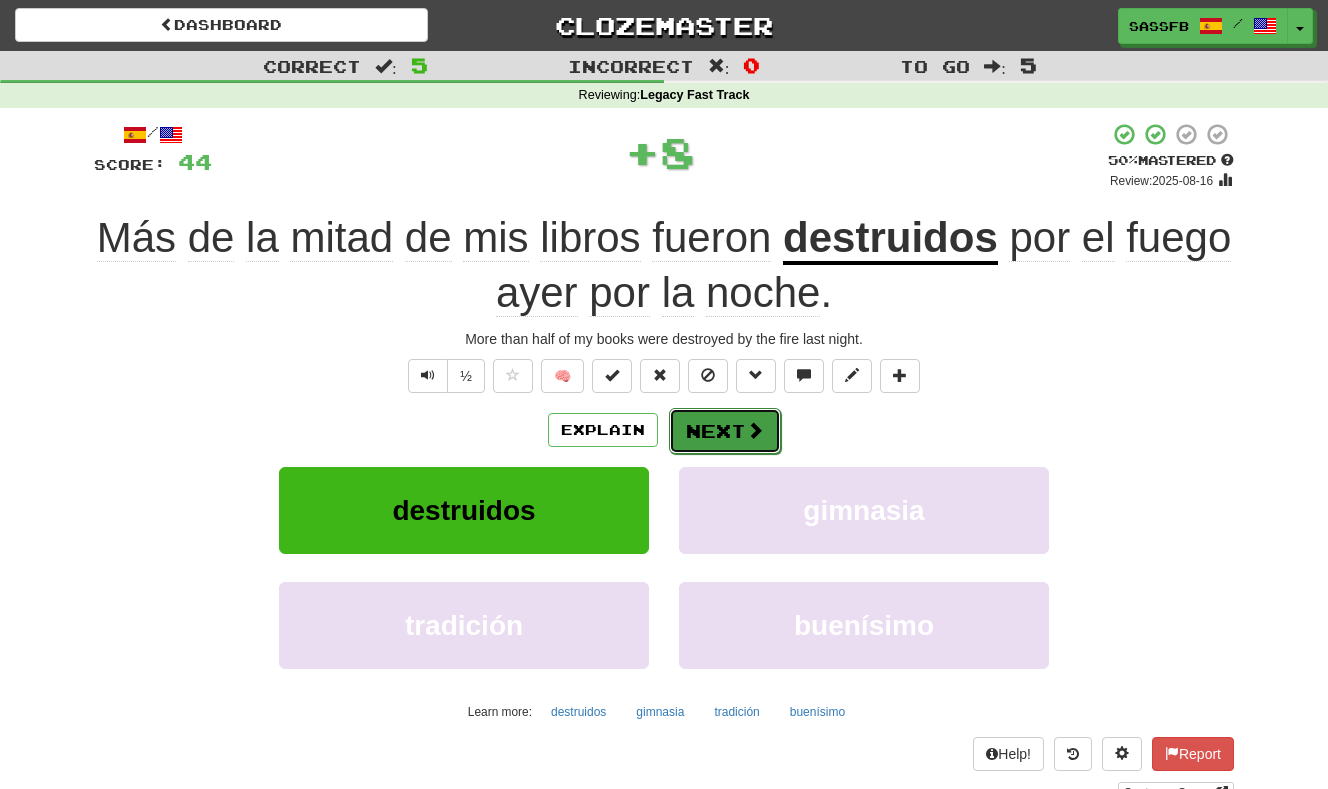 click at bounding box center [755, 430] 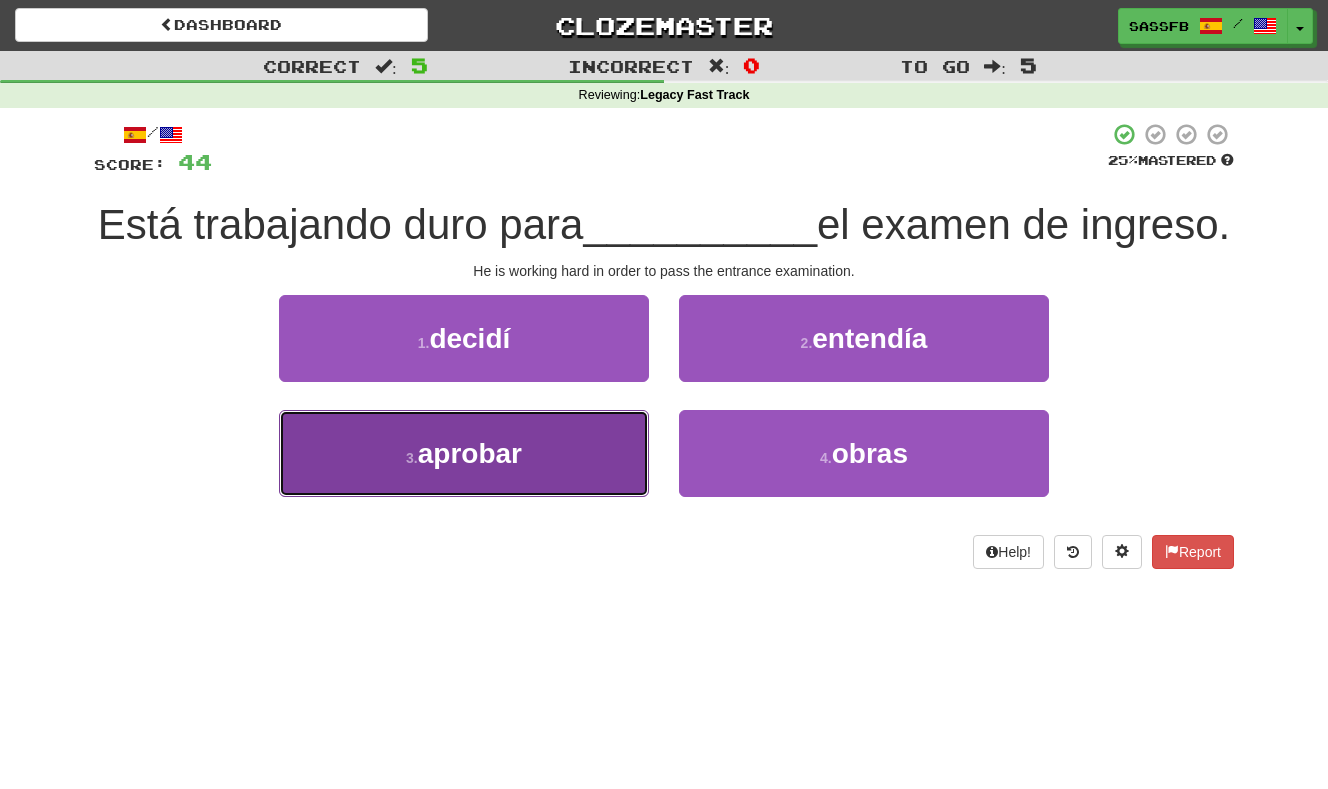 click on "3 .  aprobar" at bounding box center [464, 453] 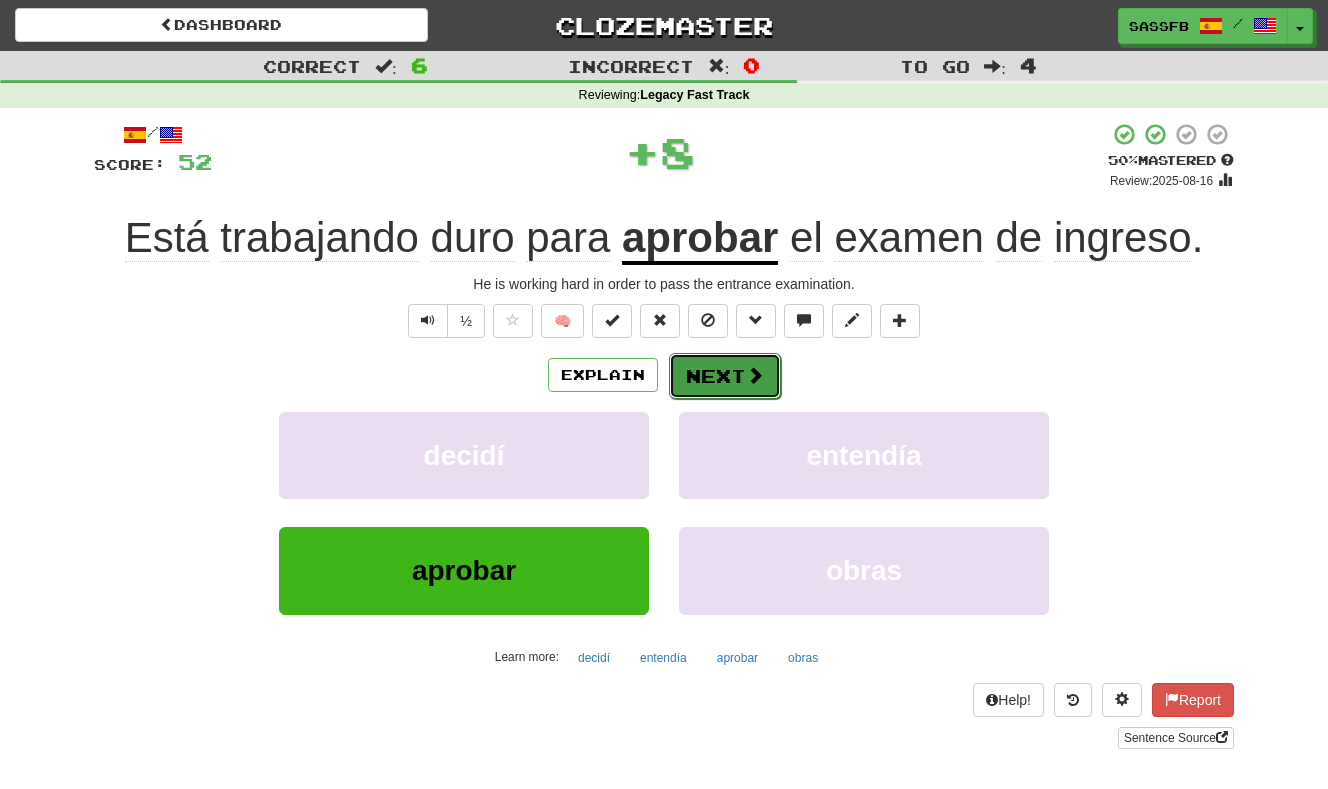 click at bounding box center (755, 375) 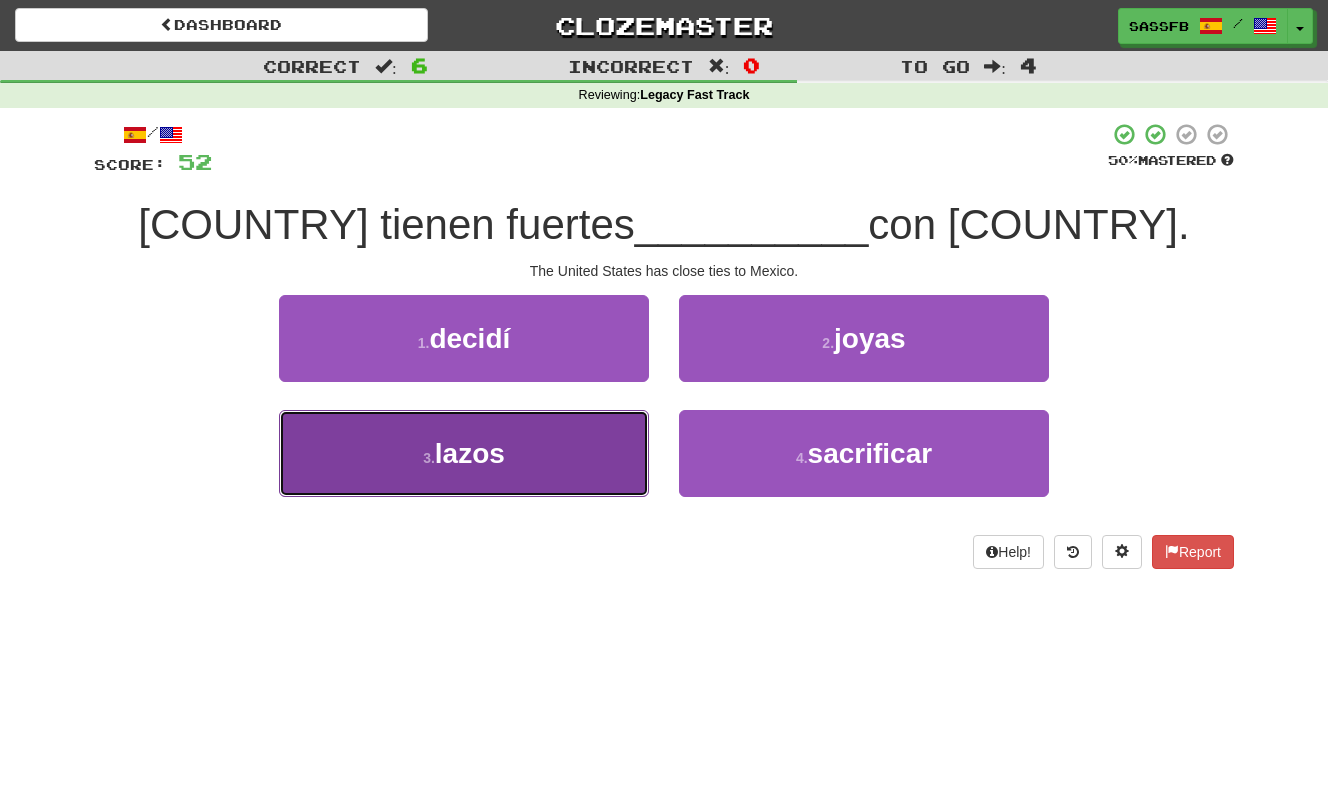 click on "lazos" at bounding box center (470, 453) 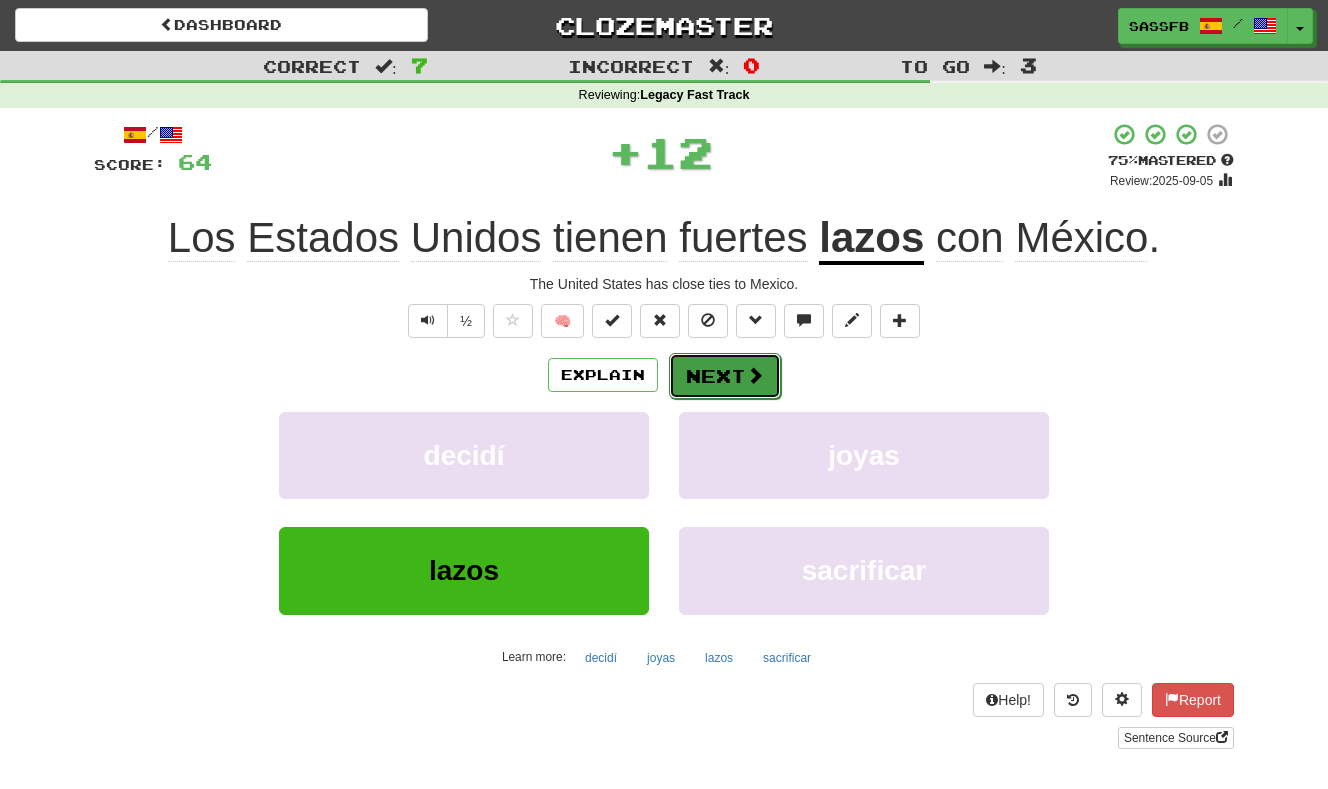 click on "Next" at bounding box center [725, 376] 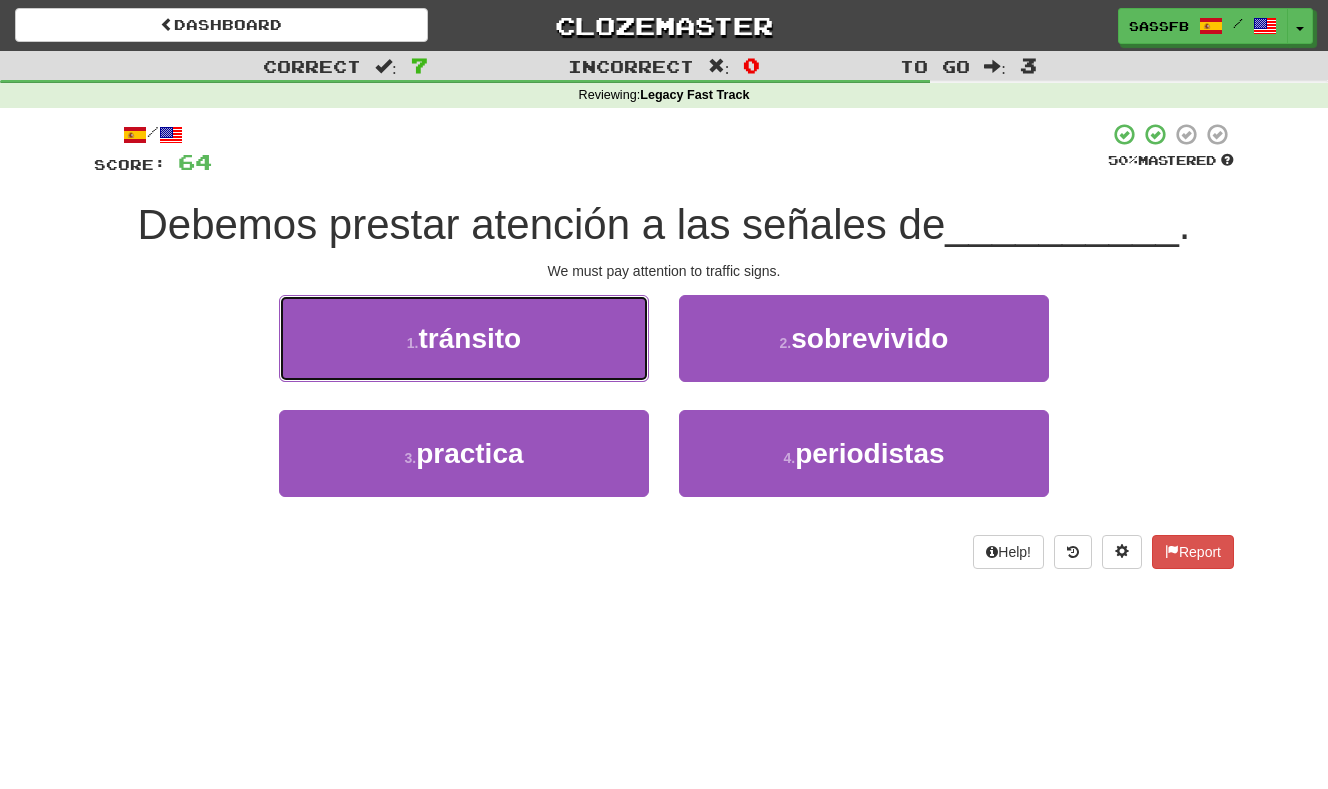 click on "1 .  tránsito" at bounding box center [464, 338] 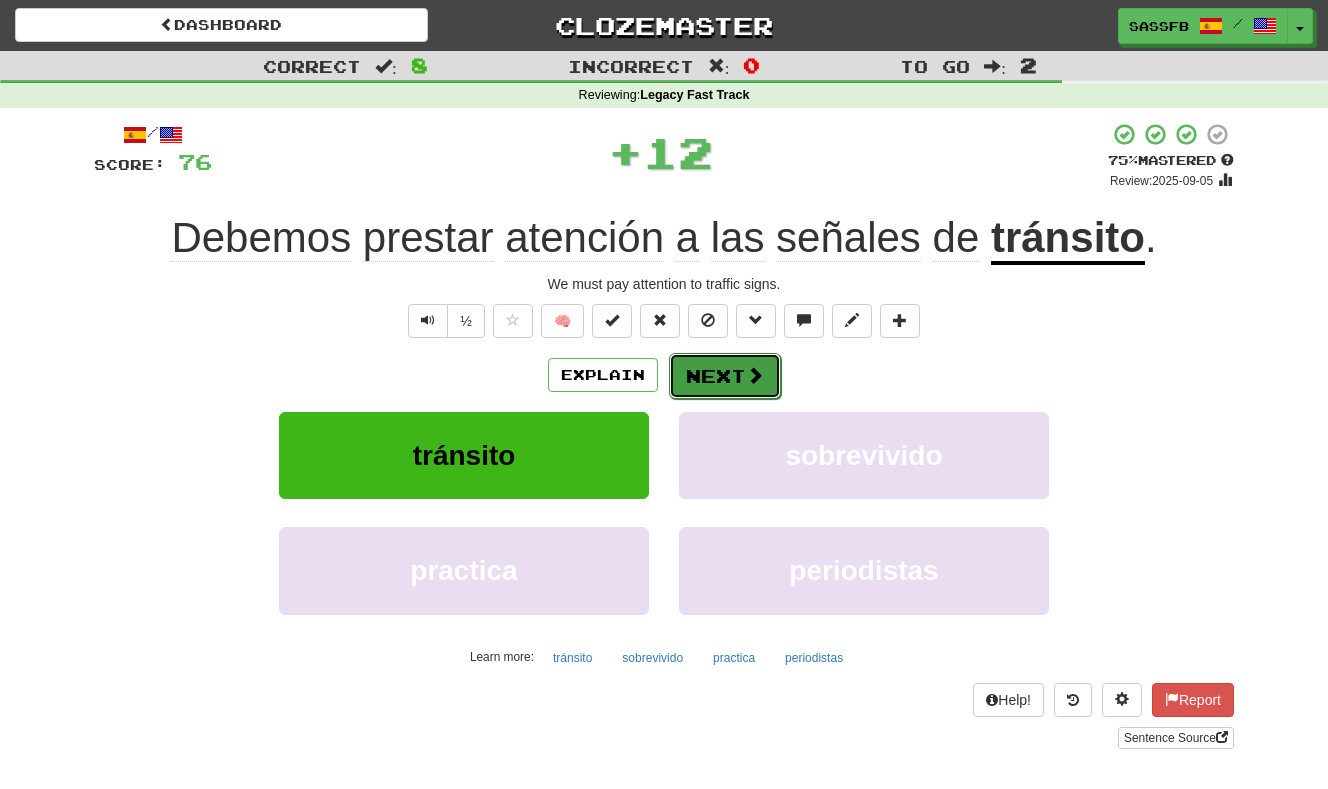 click at bounding box center (755, 375) 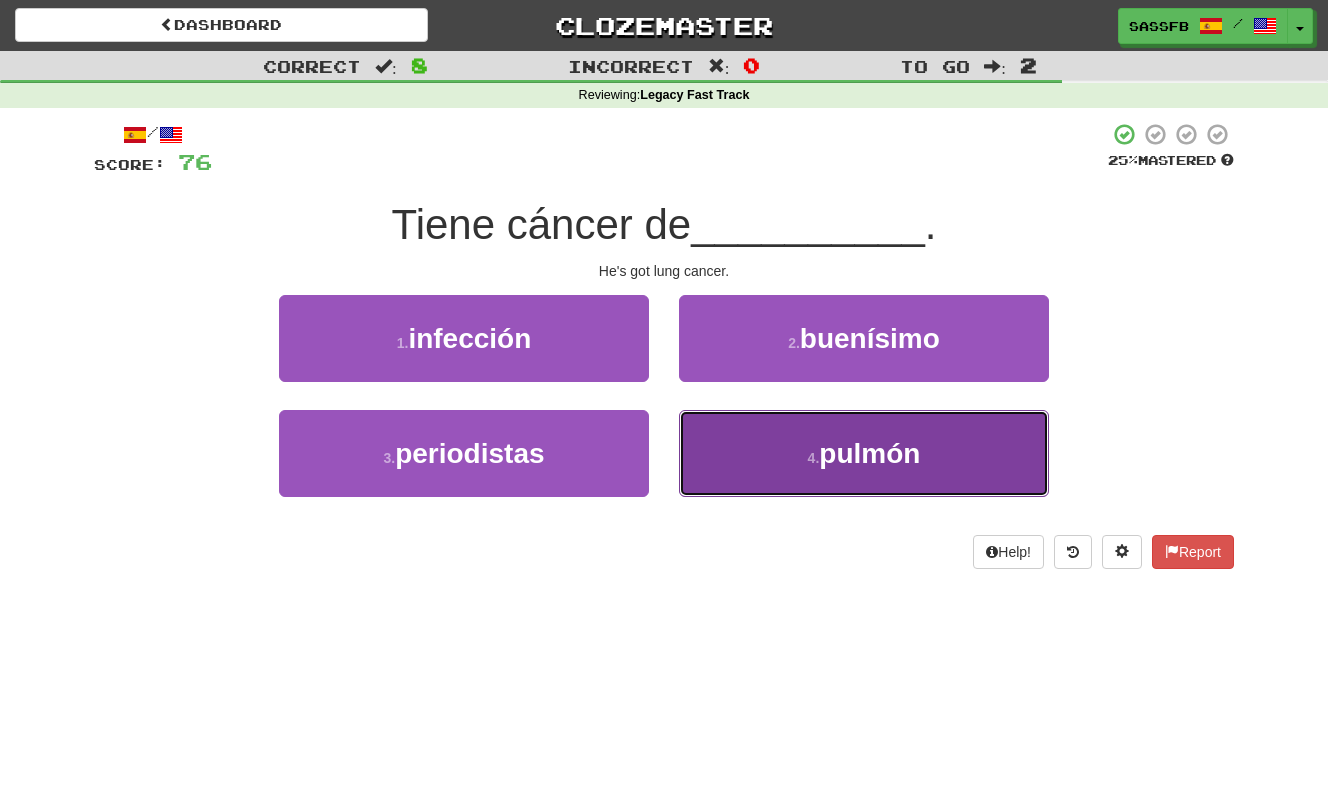 click on "pulmón" at bounding box center [869, 453] 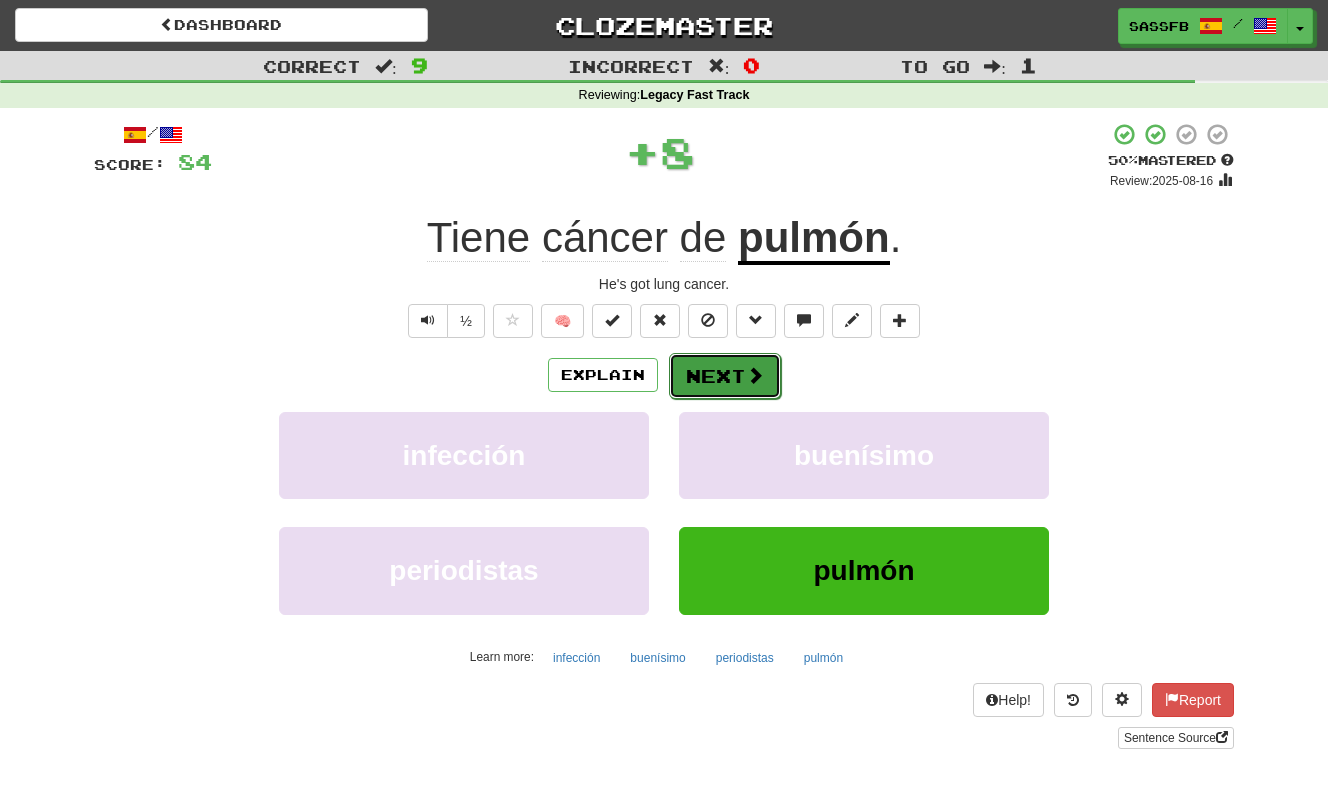 click on "Next" at bounding box center [725, 376] 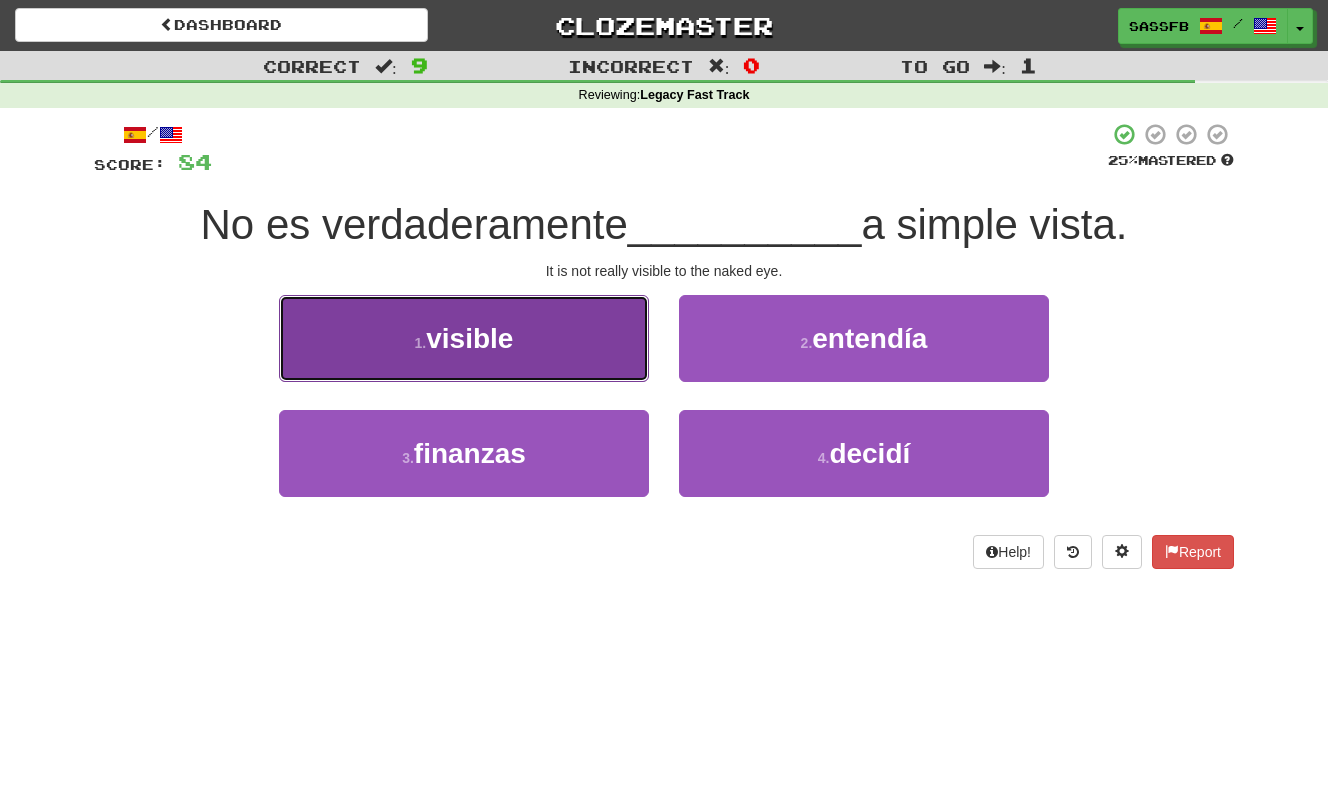 click on "visible" at bounding box center [469, 338] 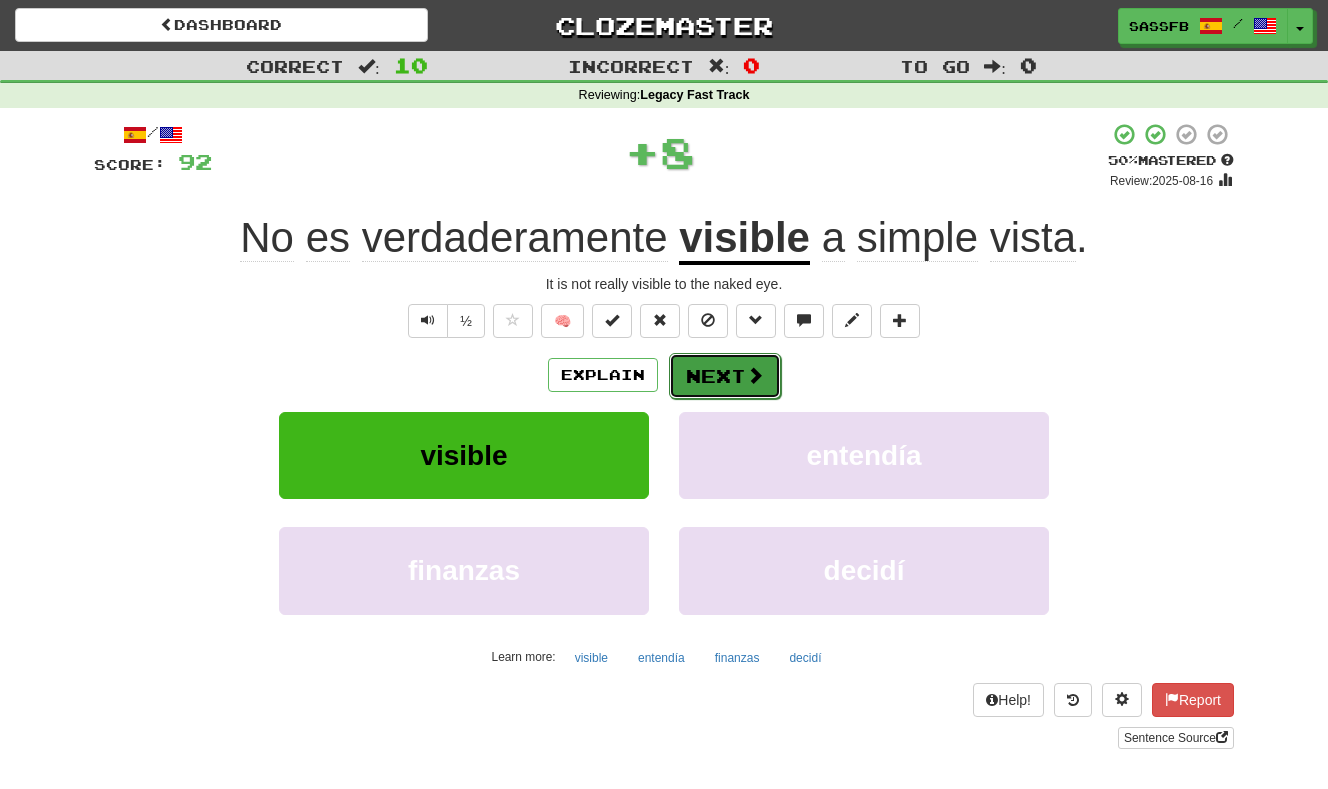 click on "Next" at bounding box center (725, 376) 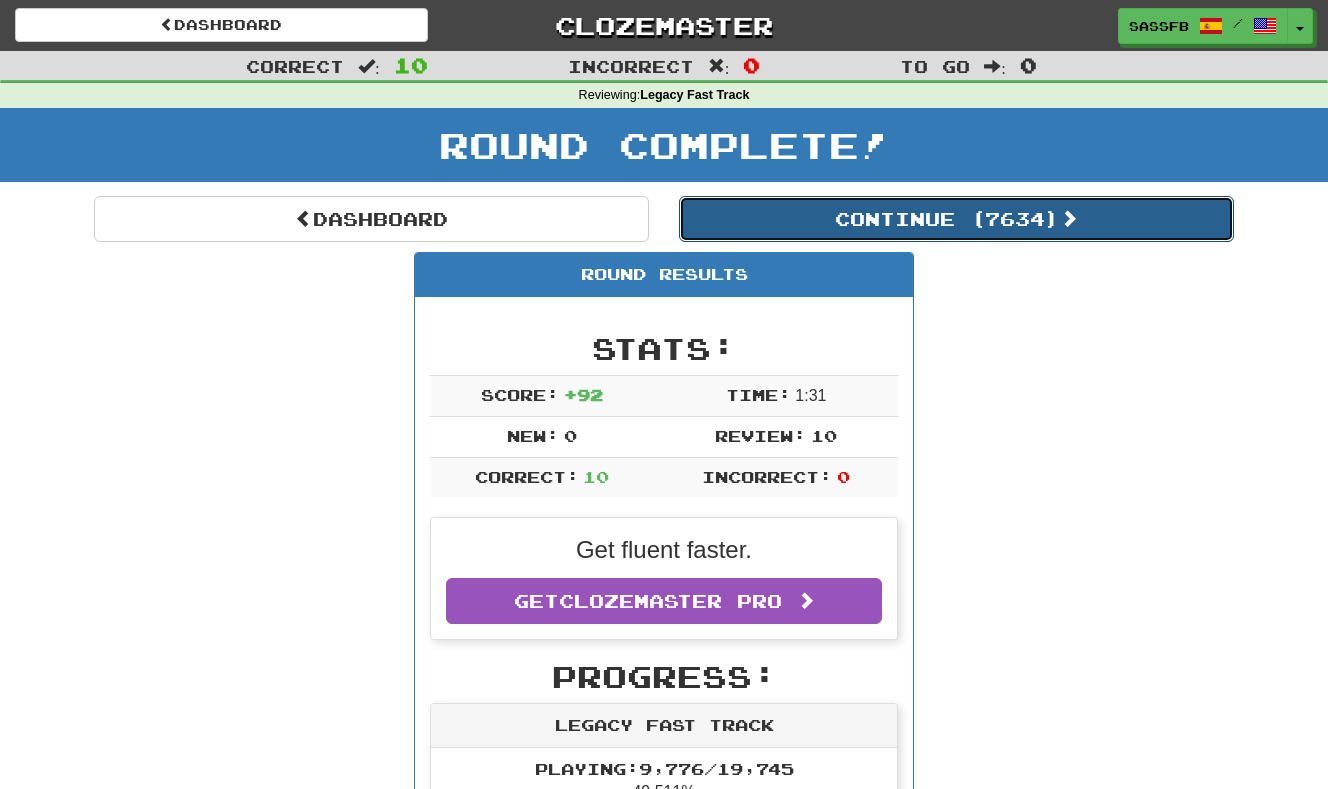 click on "Continue ( [NUMBER] )" at bounding box center [956, 219] 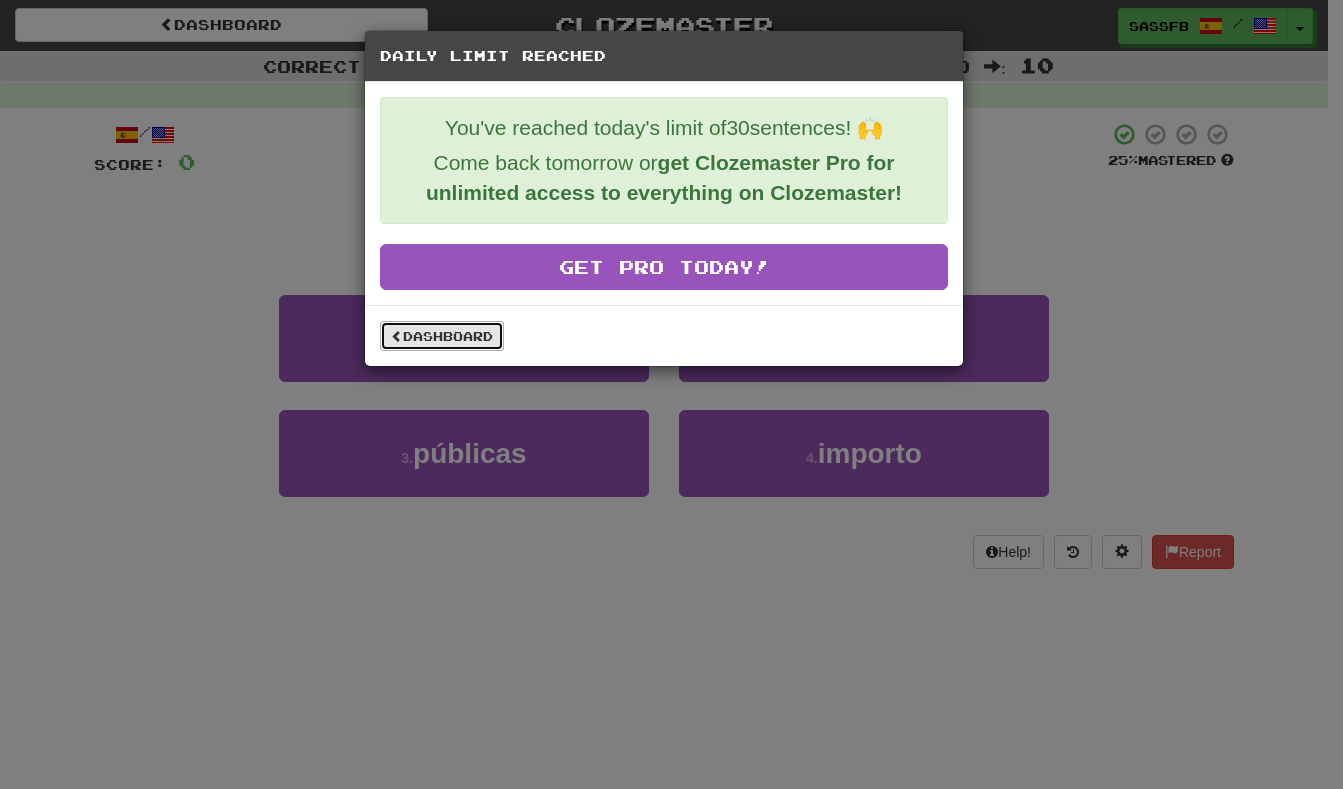 click on "Dashboard" at bounding box center [442, 336] 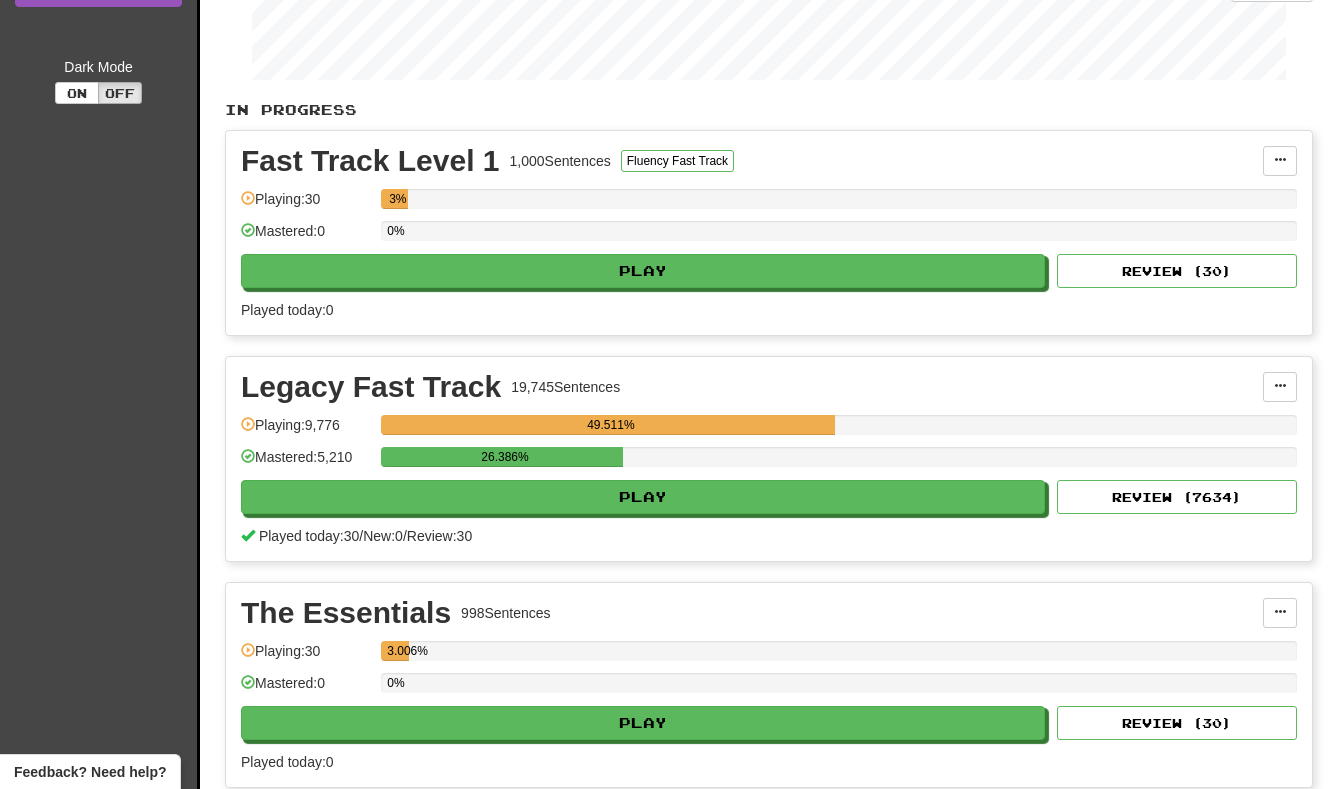 scroll, scrollTop: 332, scrollLeft: 0, axis: vertical 